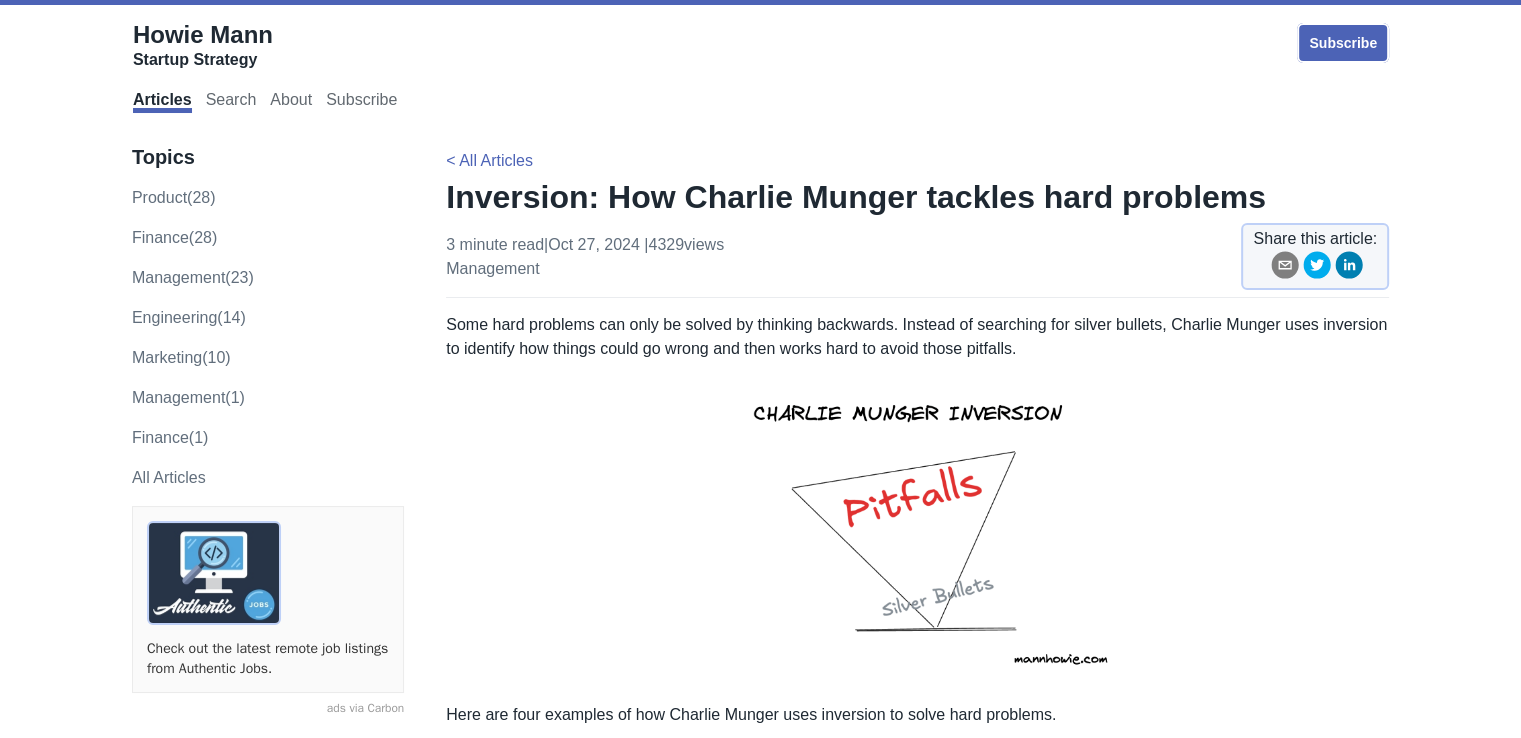 scroll, scrollTop: 0, scrollLeft: 0, axis: both 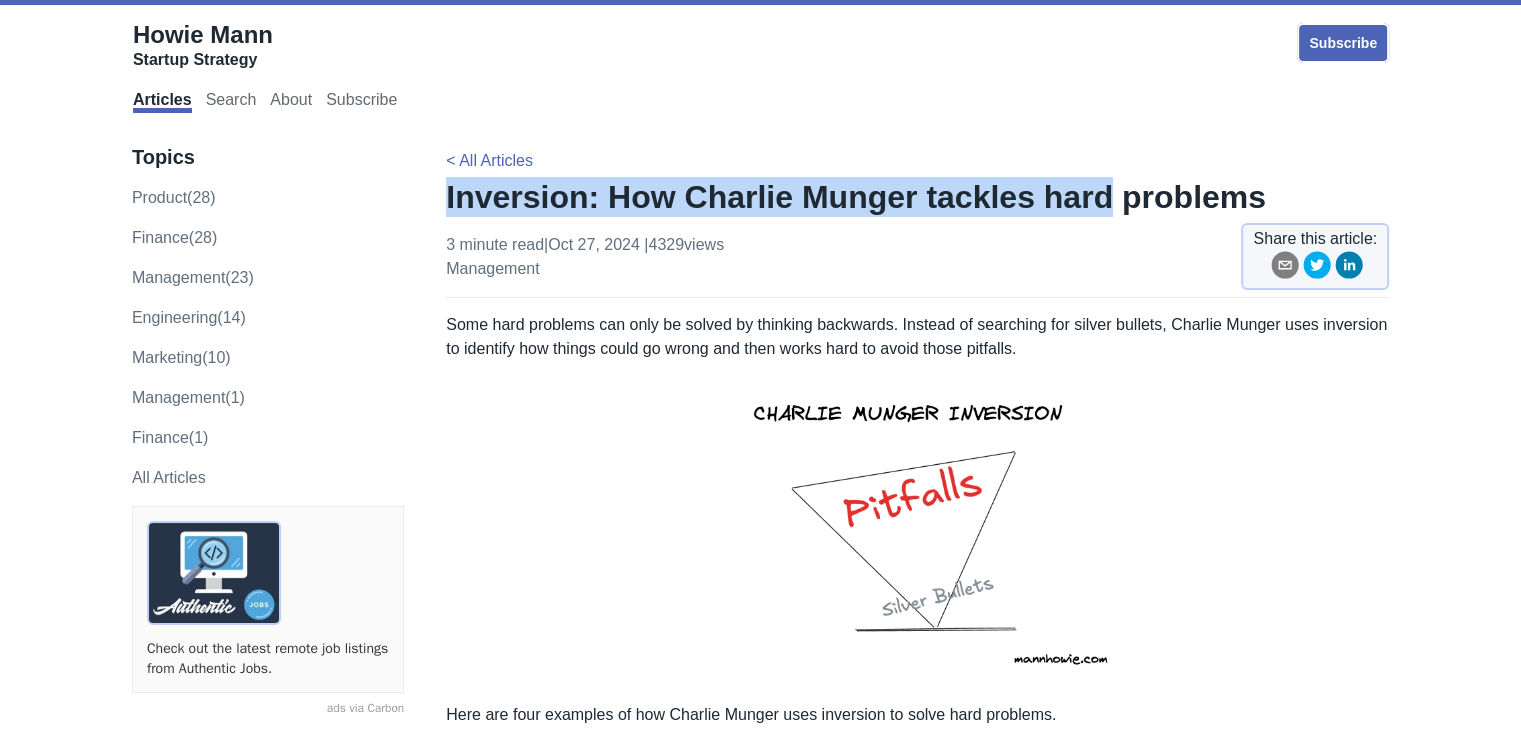 drag, startPoint x: 450, startPoint y: 197, endPoint x: 1068, endPoint y: 202, distance: 618.0202 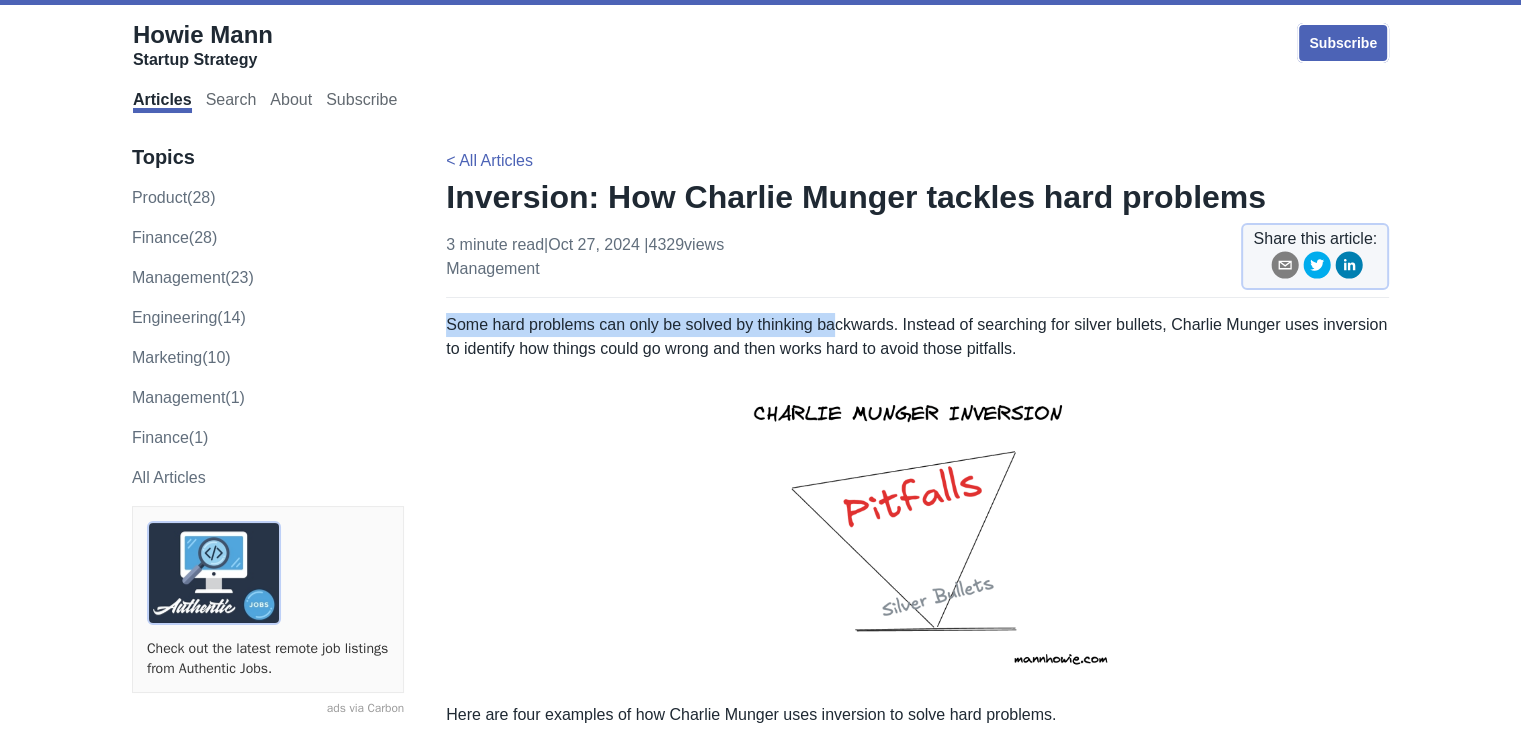 drag, startPoint x: 661, startPoint y: 309, endPoint x: 832, endPoint y: 322, distance: 171.49344 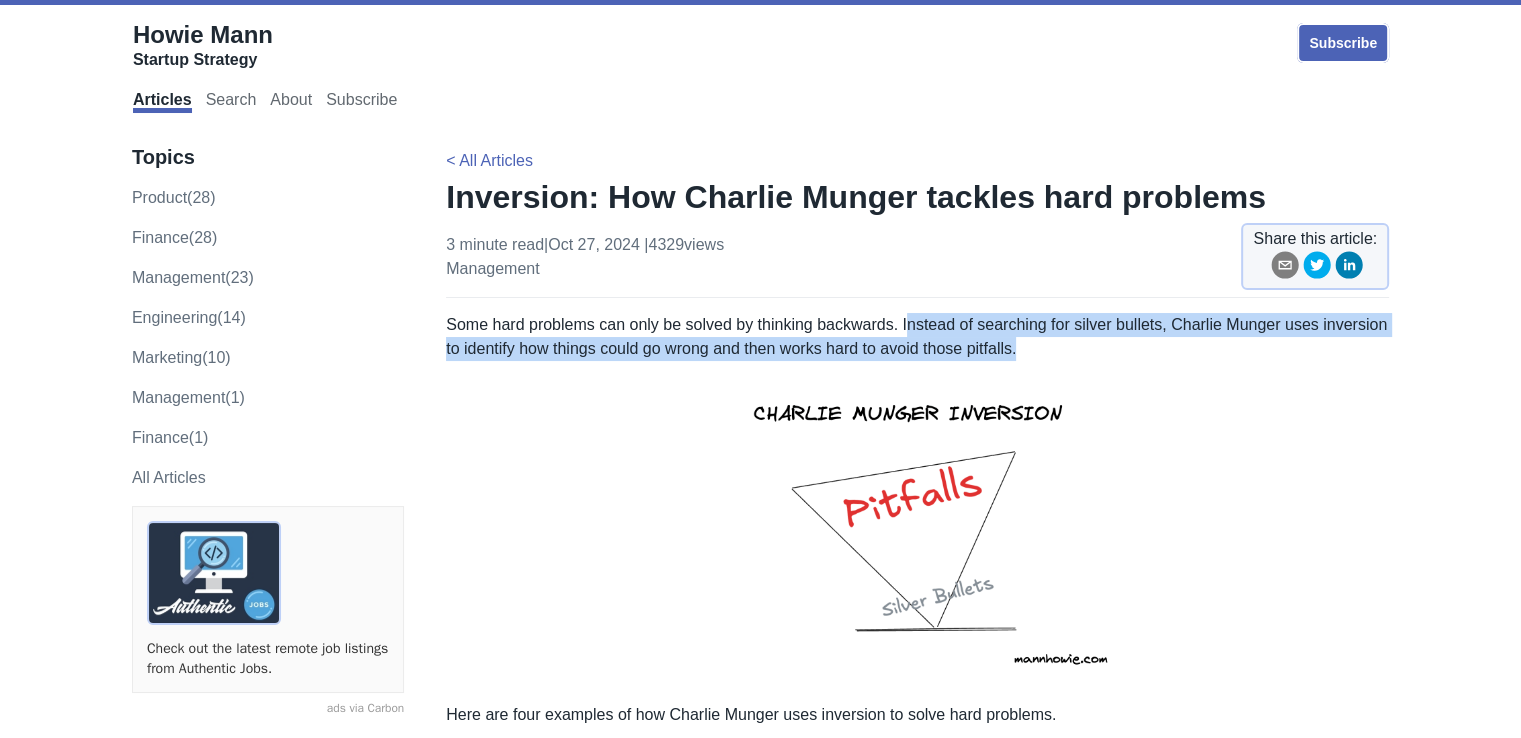 drag, startPoint x: 903, startPoint y: 329, endPoint x: 1076, endPoint y: 337, distance: 173.18488 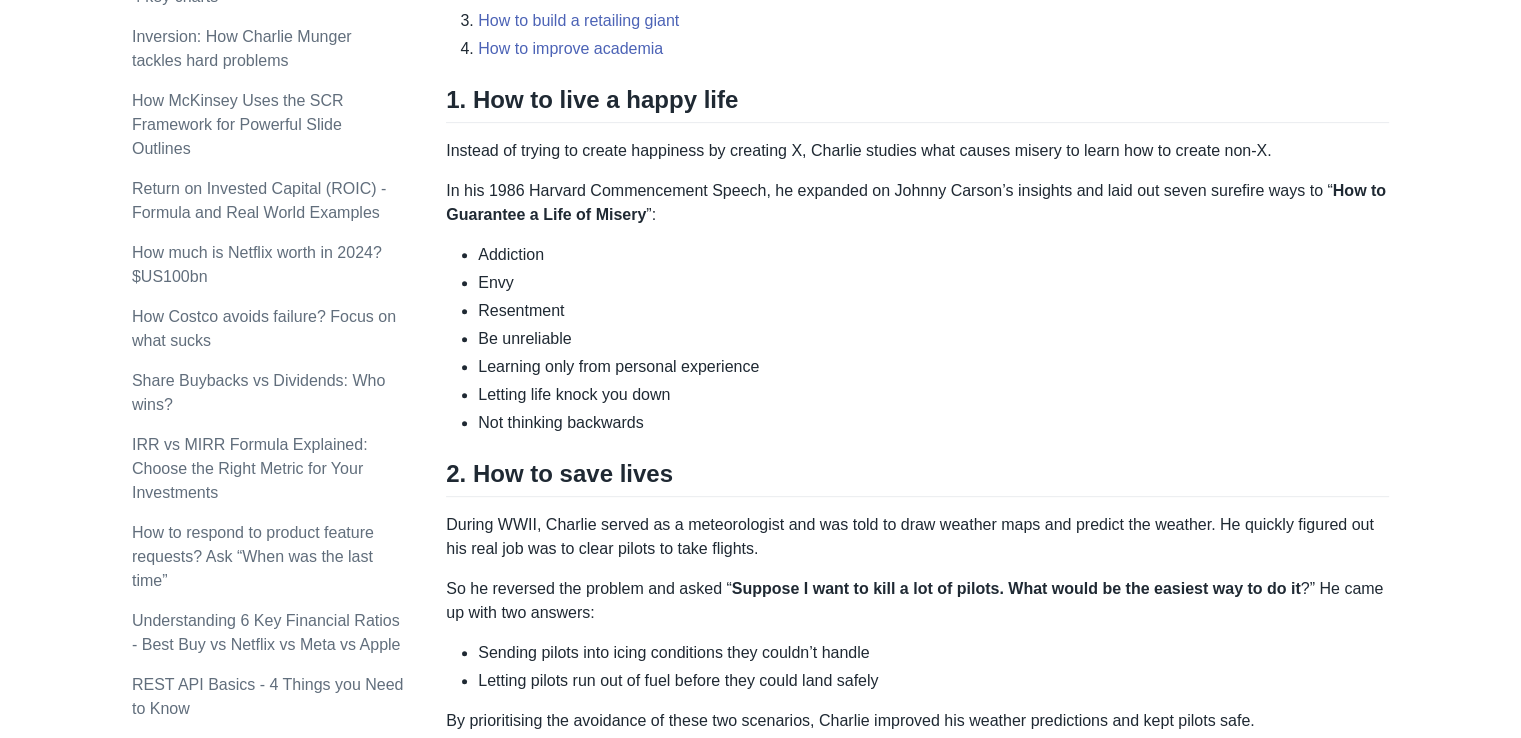 scroll, scrollTop: 831, scrollLeft: 0, axis: vertical 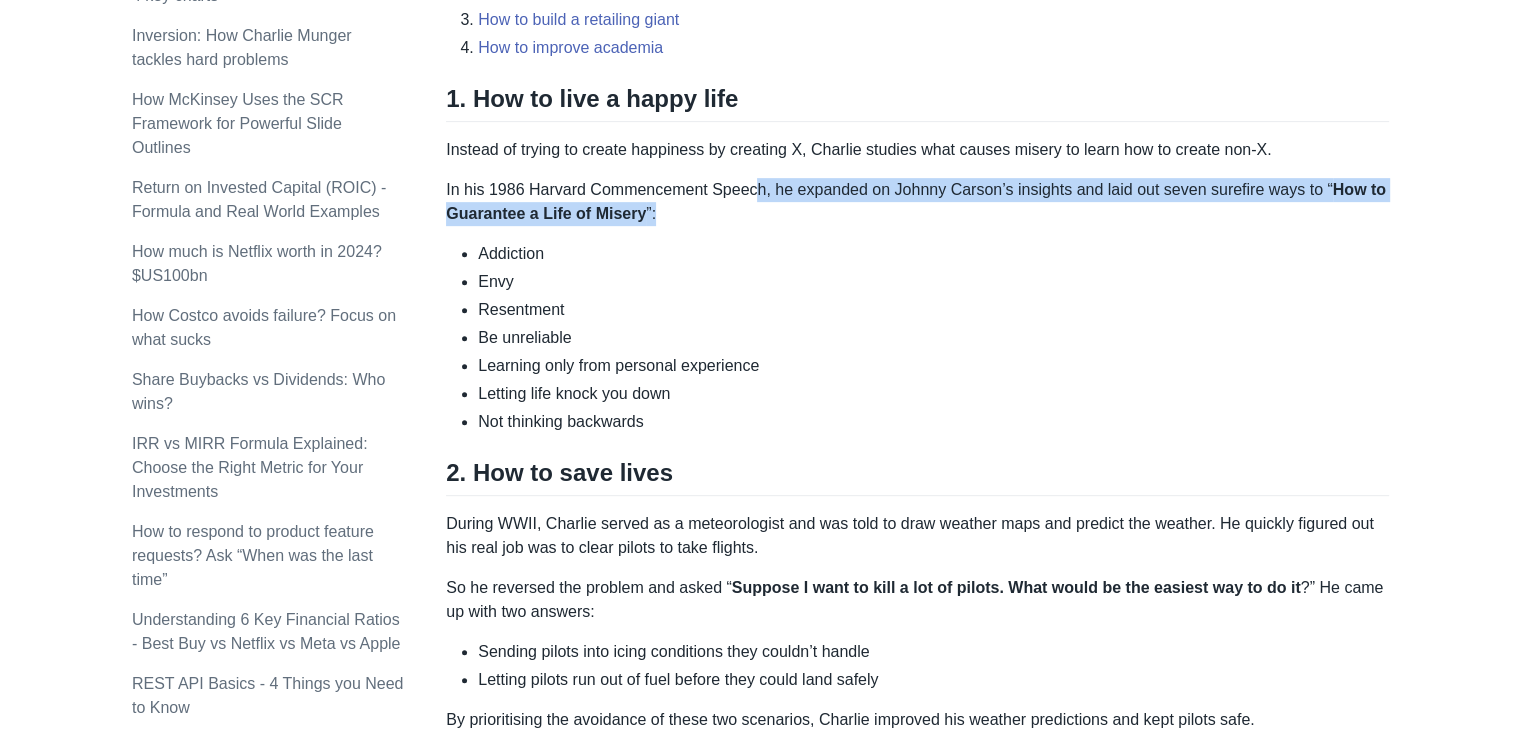 drag, startPoint x: 752, startPoint y: 185, endPoint x: 954, endPoint y: 205, distance: 202.98769 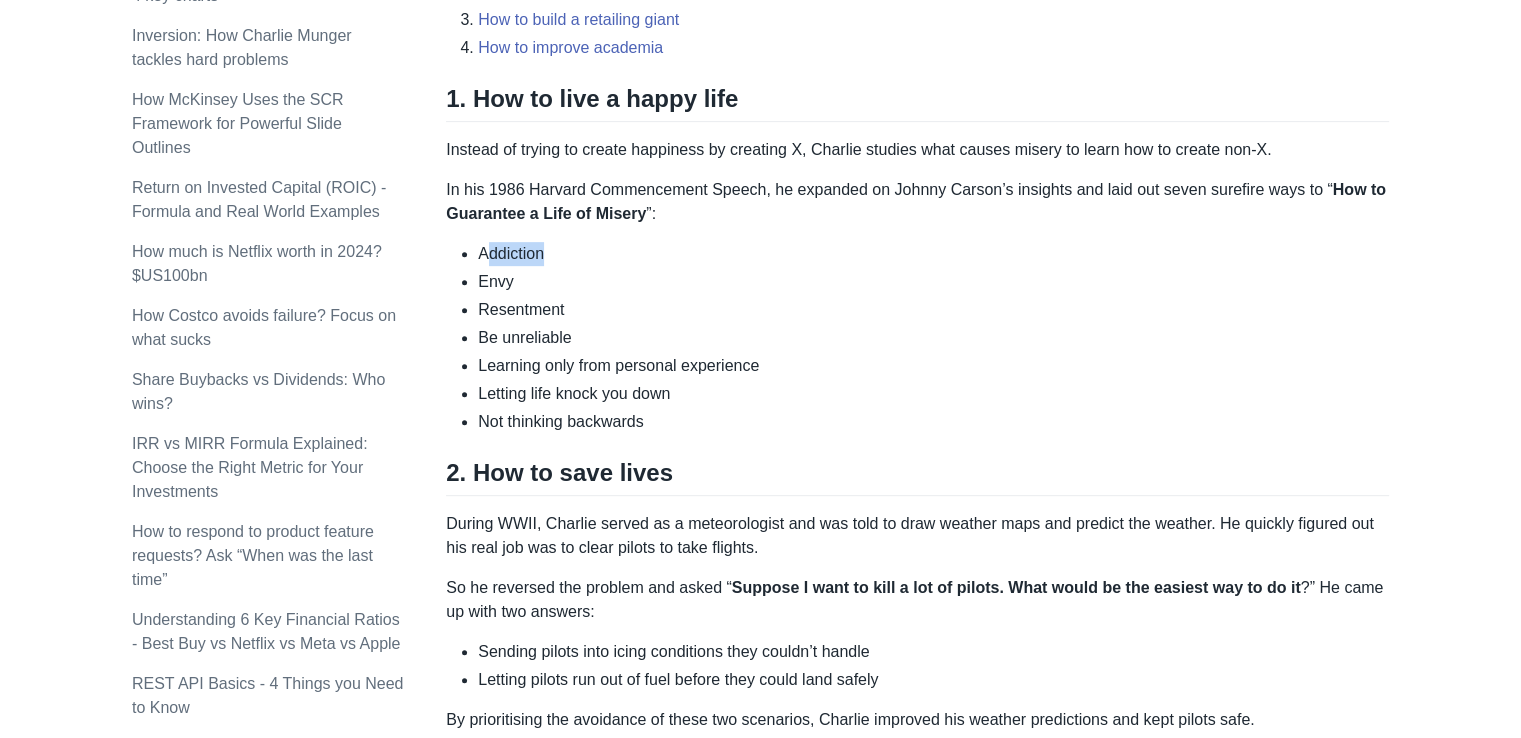 drag, startPoint x: 484, startPoint y: 253, endPoint x: 560, endPoint y: 253, distance: 76 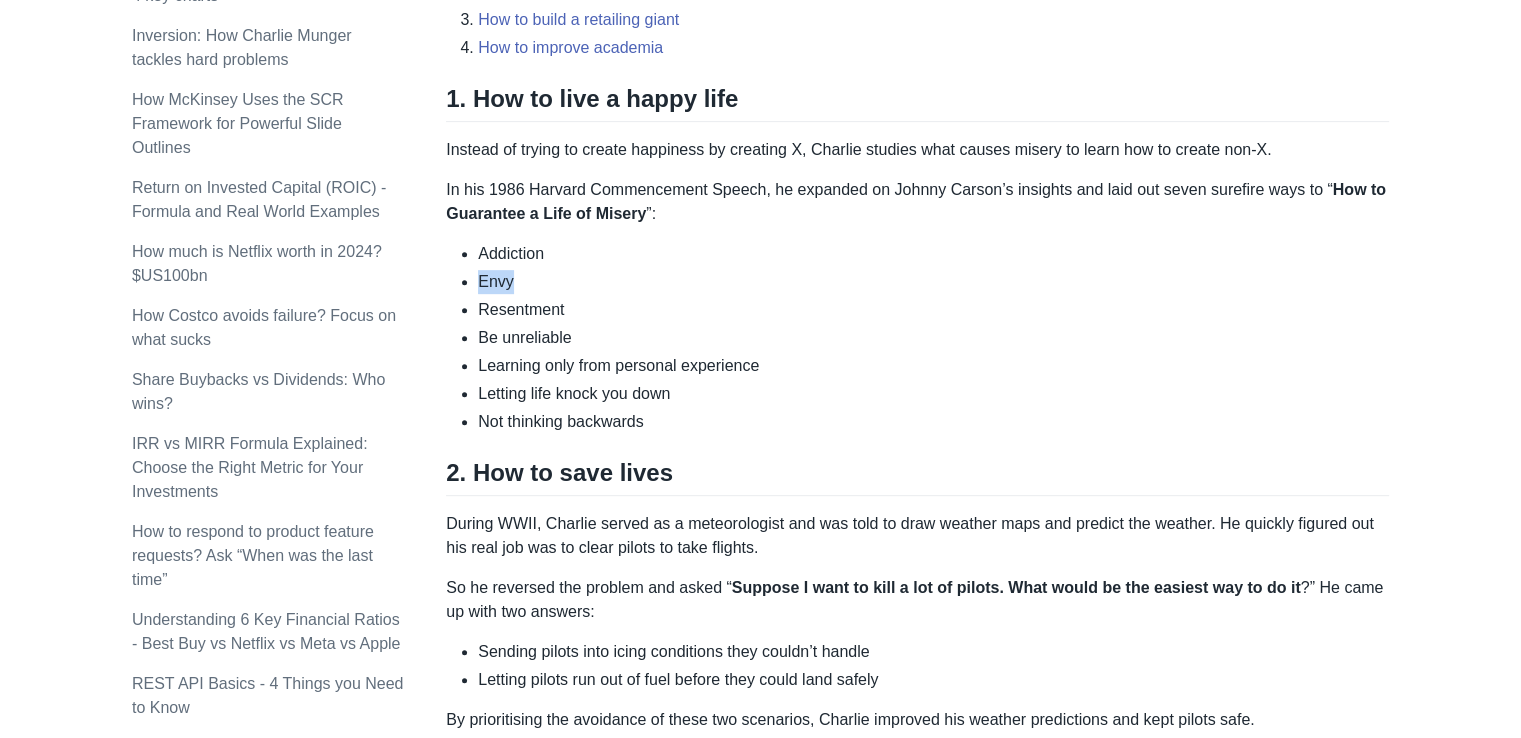 drag, startPoint x: 549, startPoint y: 269, endPoint x: 463, endPoint y: 277, distance: 86.37129 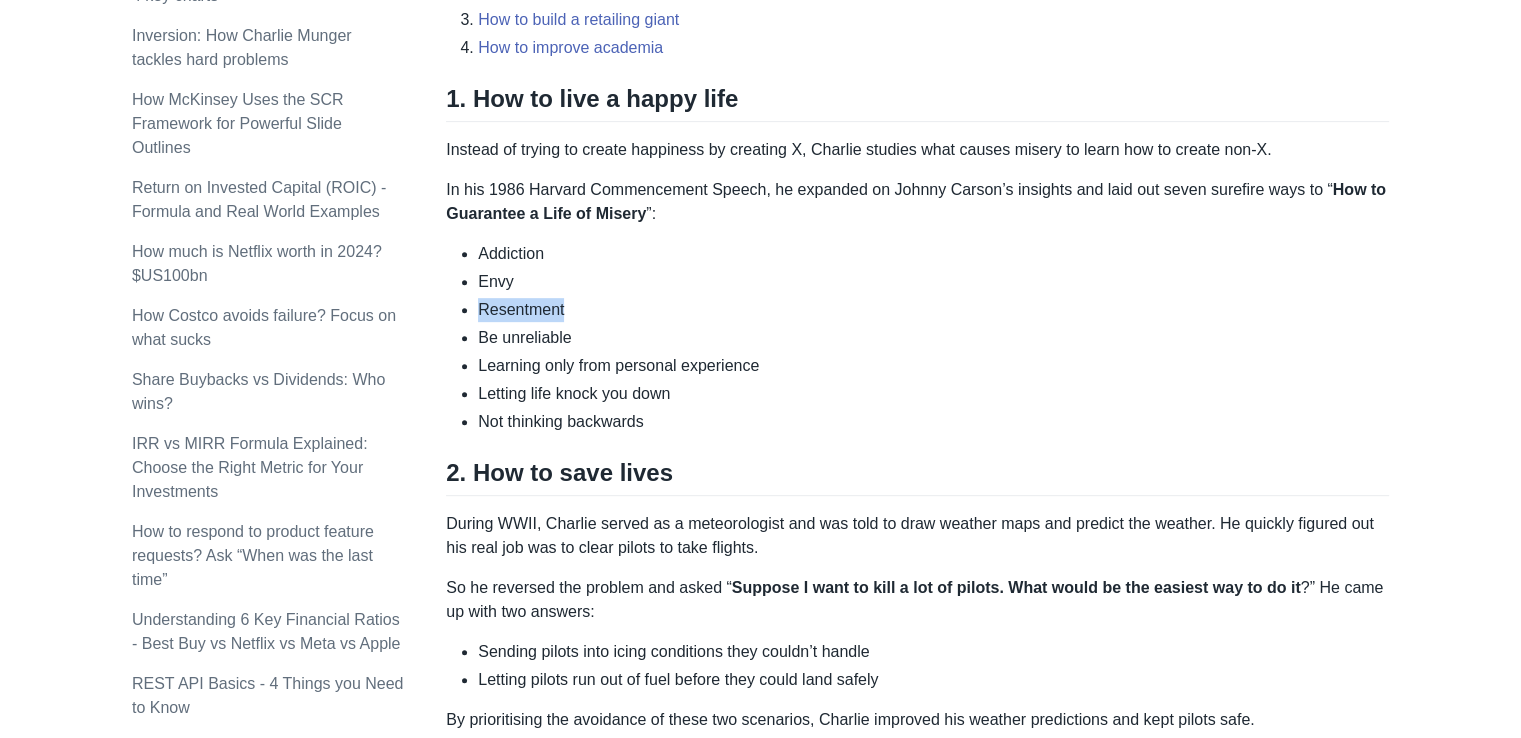 drag, startPoint x: 465, startPoint y: 304, endPoint x: 583, endPoint y: 314, distance: 118.42297 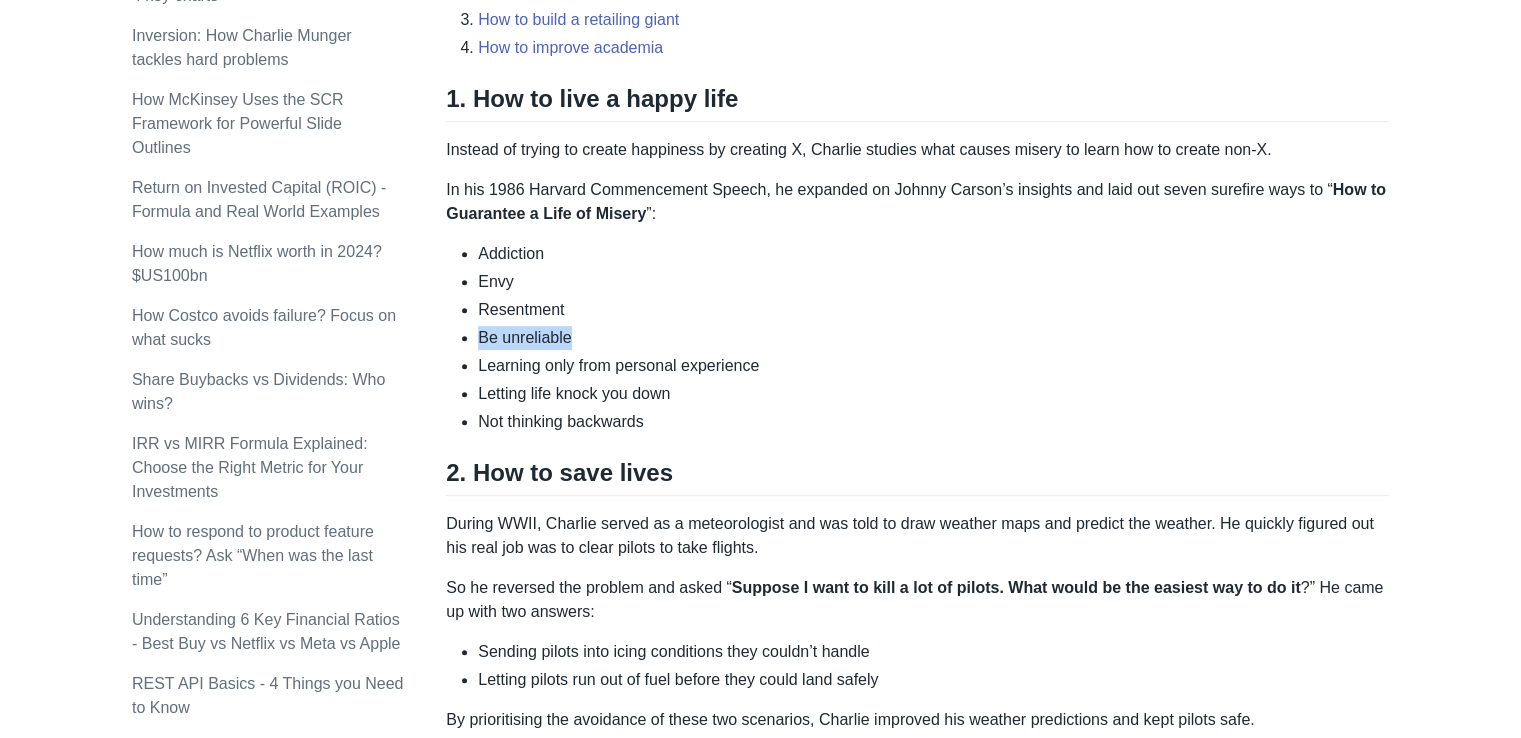 drag, startPoint x: 474, startPoint y: 342, endPoint x: 576, endPoint y: 345, distance: 102.044106 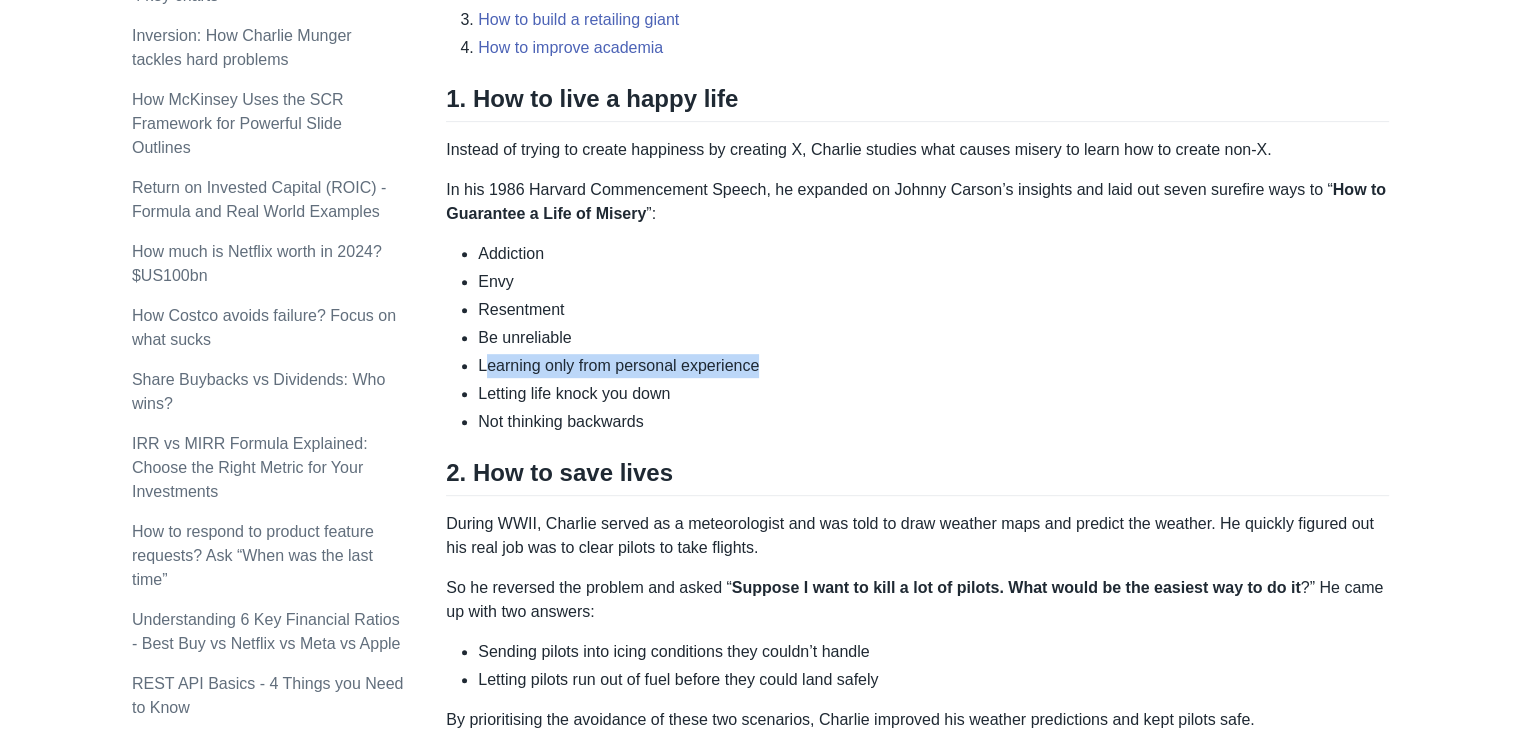 drag, startPoint x: 484, startPoint y: 365, endPoint x: 770, endPoint y: 368, distance: 286.01575 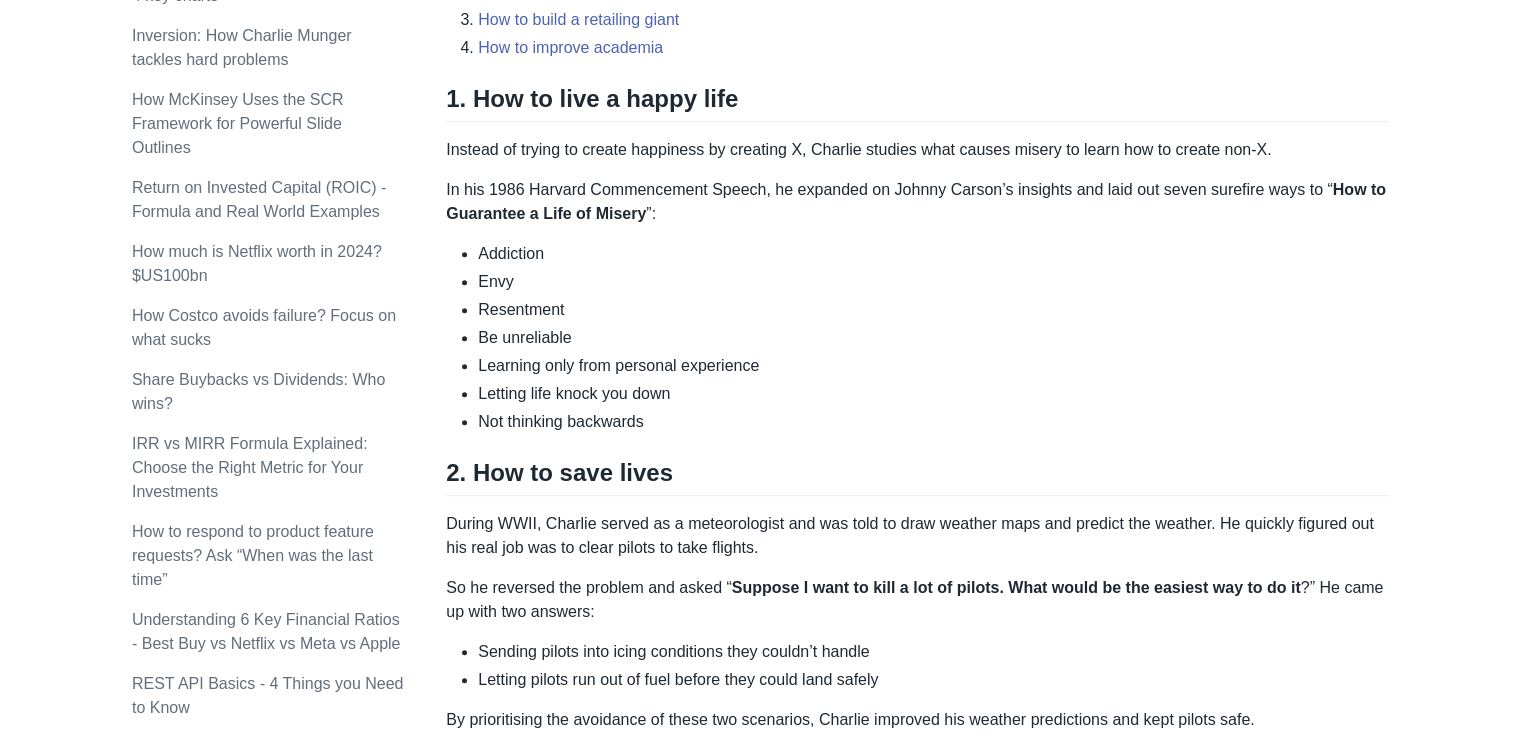 click on "Learning only from personal experience" at bounding box center (933, 366) 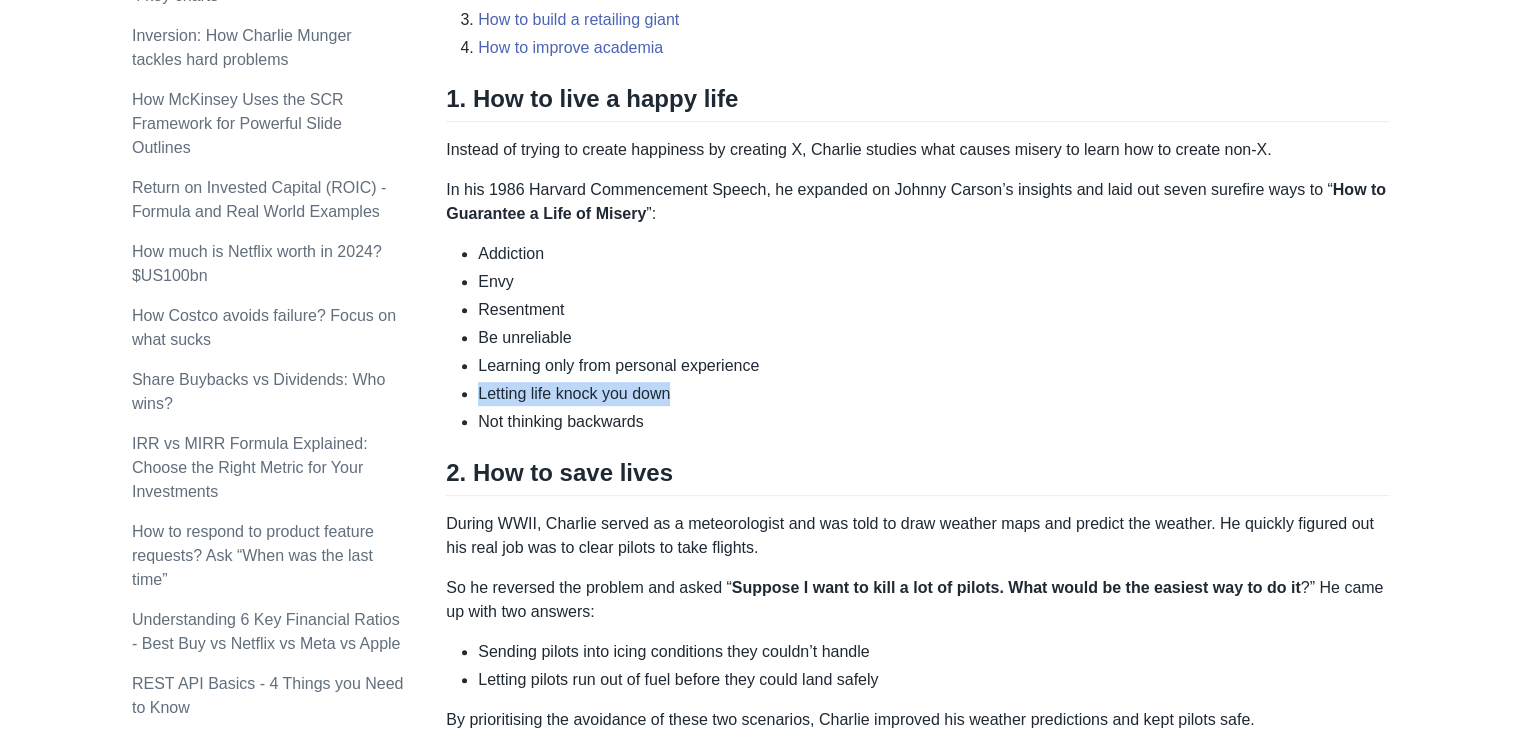 drag, startPoint x: 473, startPoint y: 383, endPoint x: 680, endPoint y: 394, distance: 207.29207 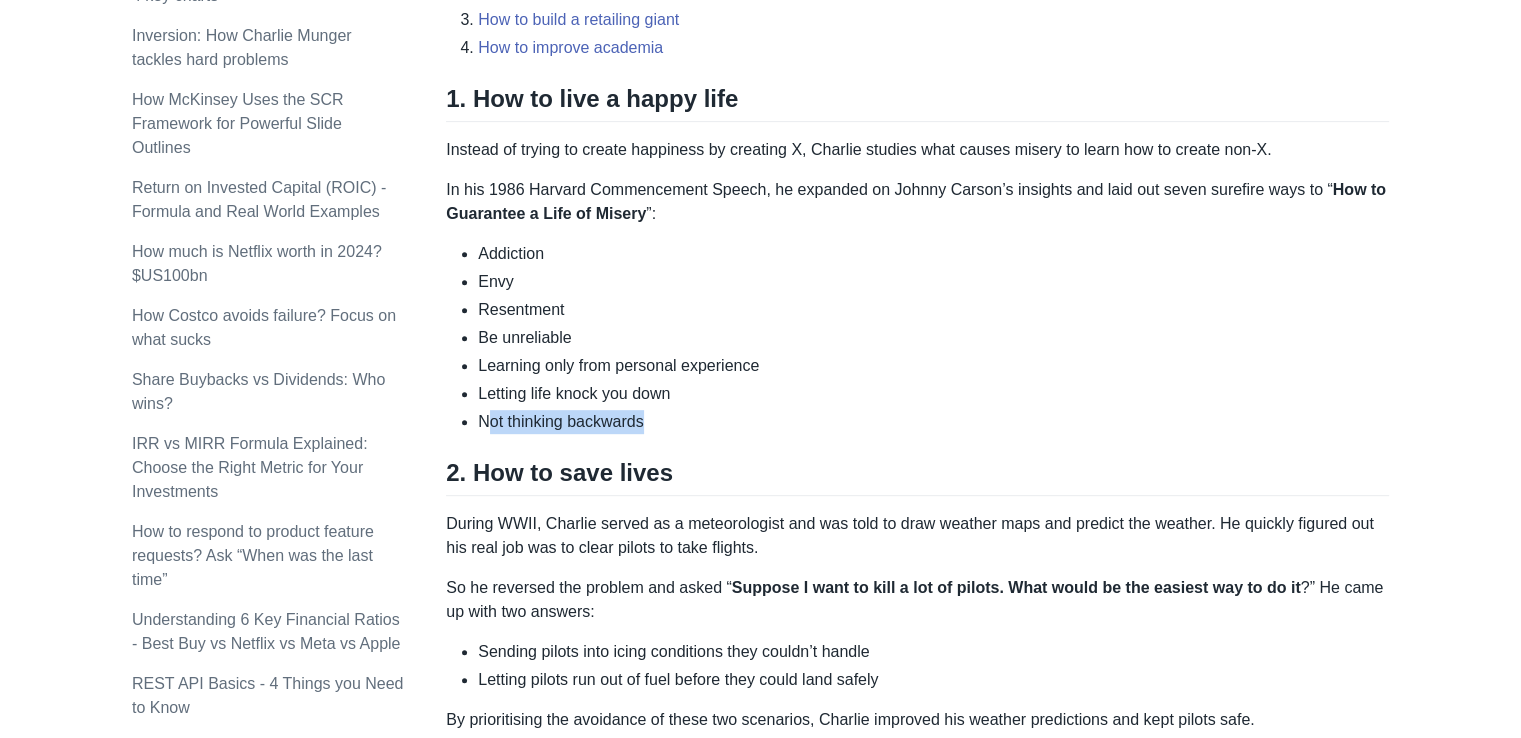 drag, startPoint x: 490, startPoint y: 421, endPoint x: 652, endPoint y: 425, distance: 162.04938 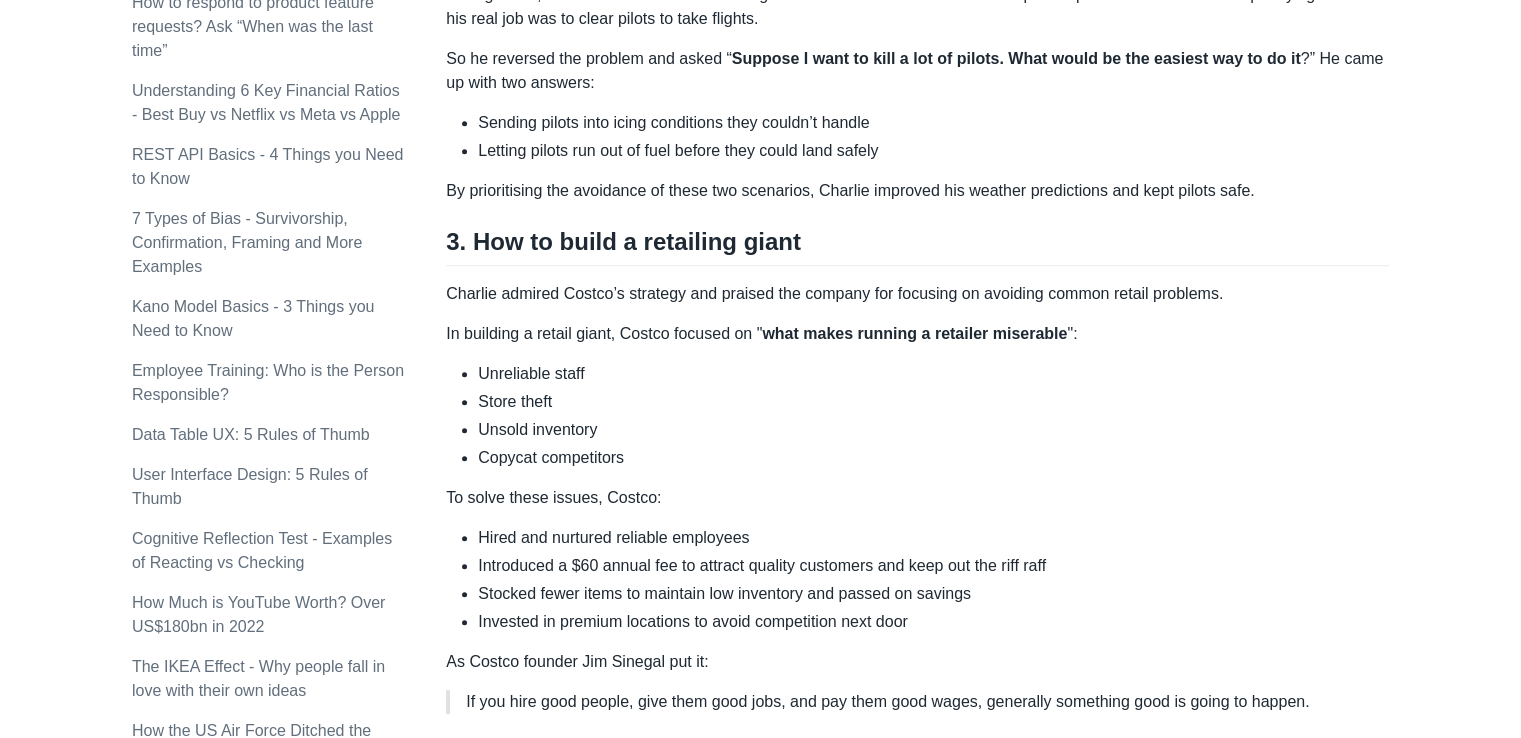 scroll, scrollTop: 1362, scrollLeft: 0, axis: vertical 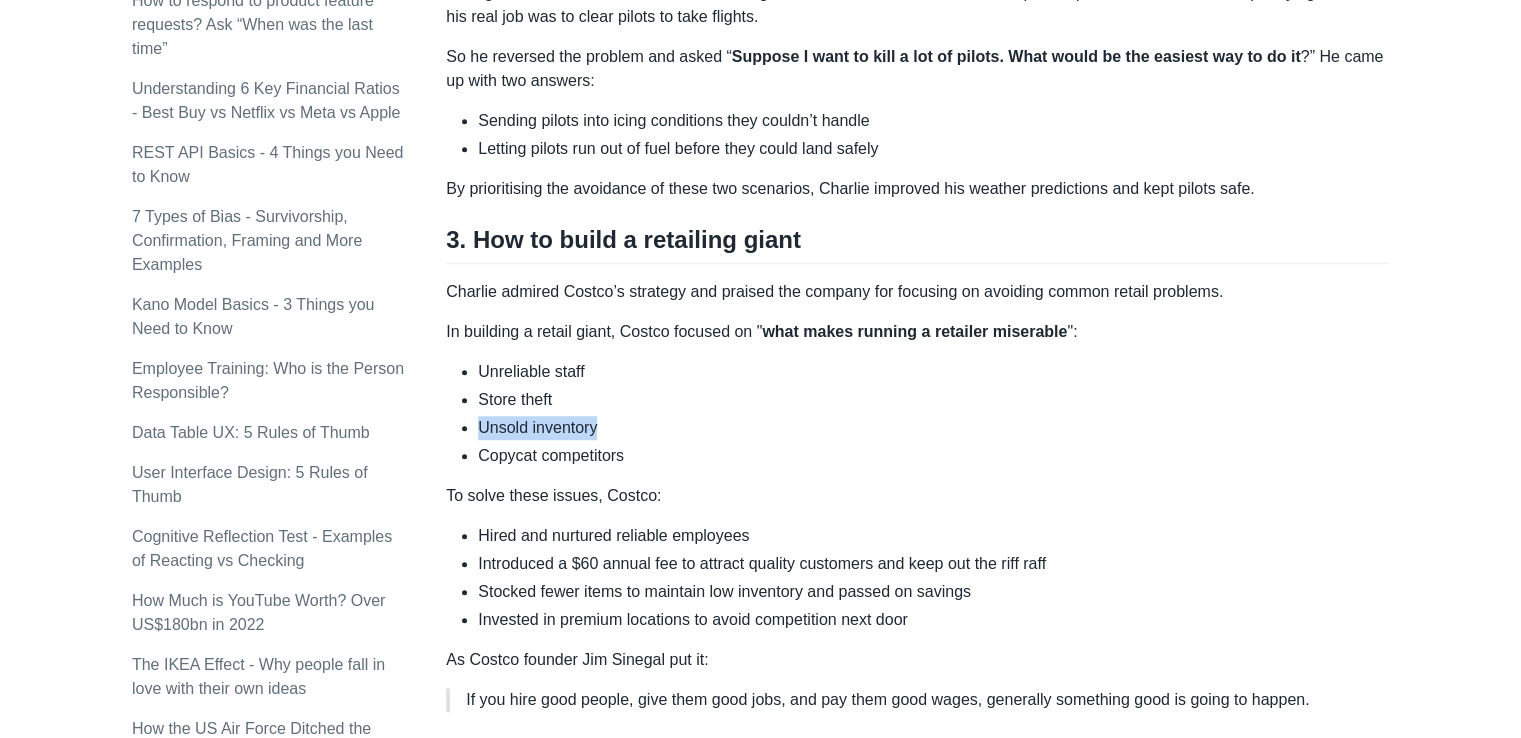drag, startPoint x: 570, startPoint y: 407, endPoint x: 611, endPoint y: 422, distance: 43.65776 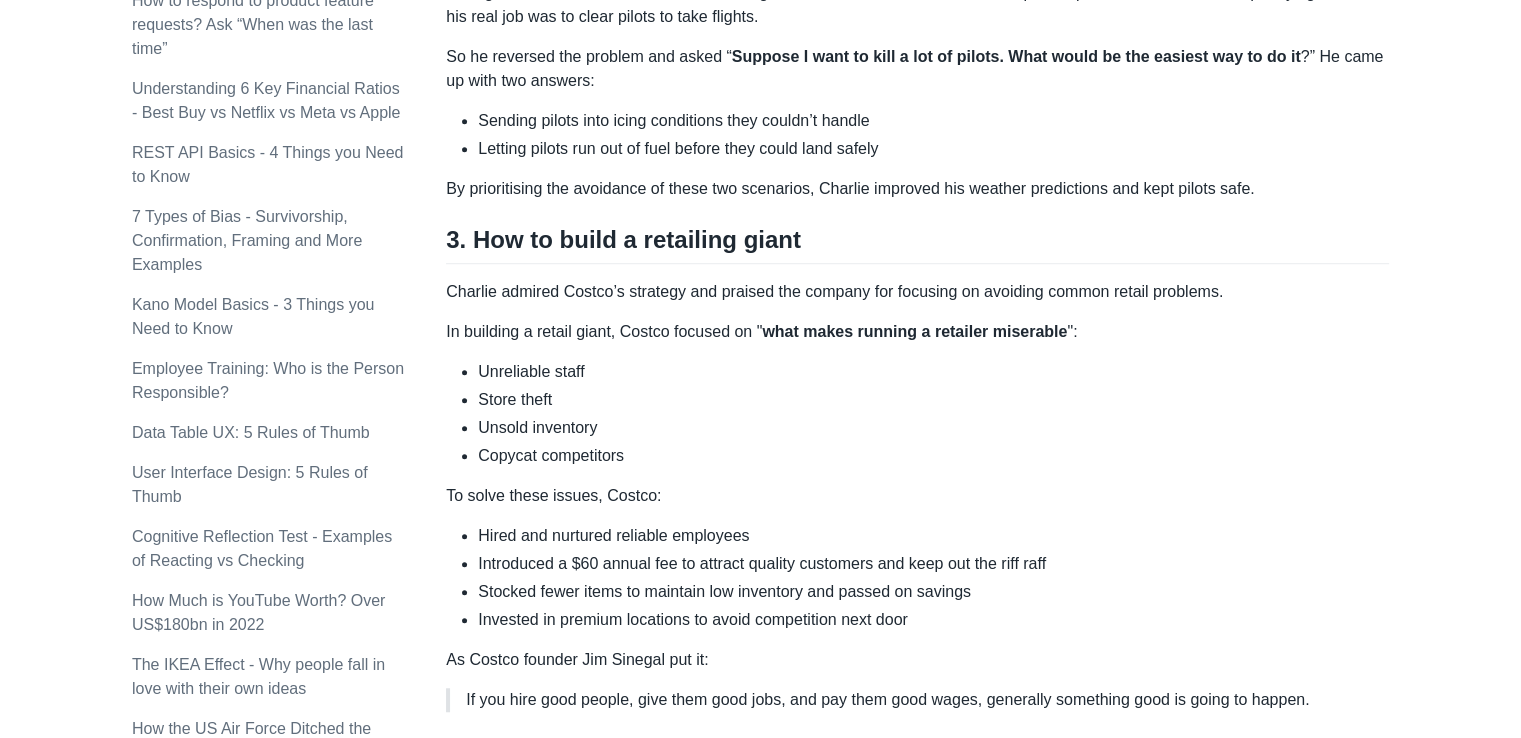 click on "Copycat competitors" at bounding box center [933, 456] 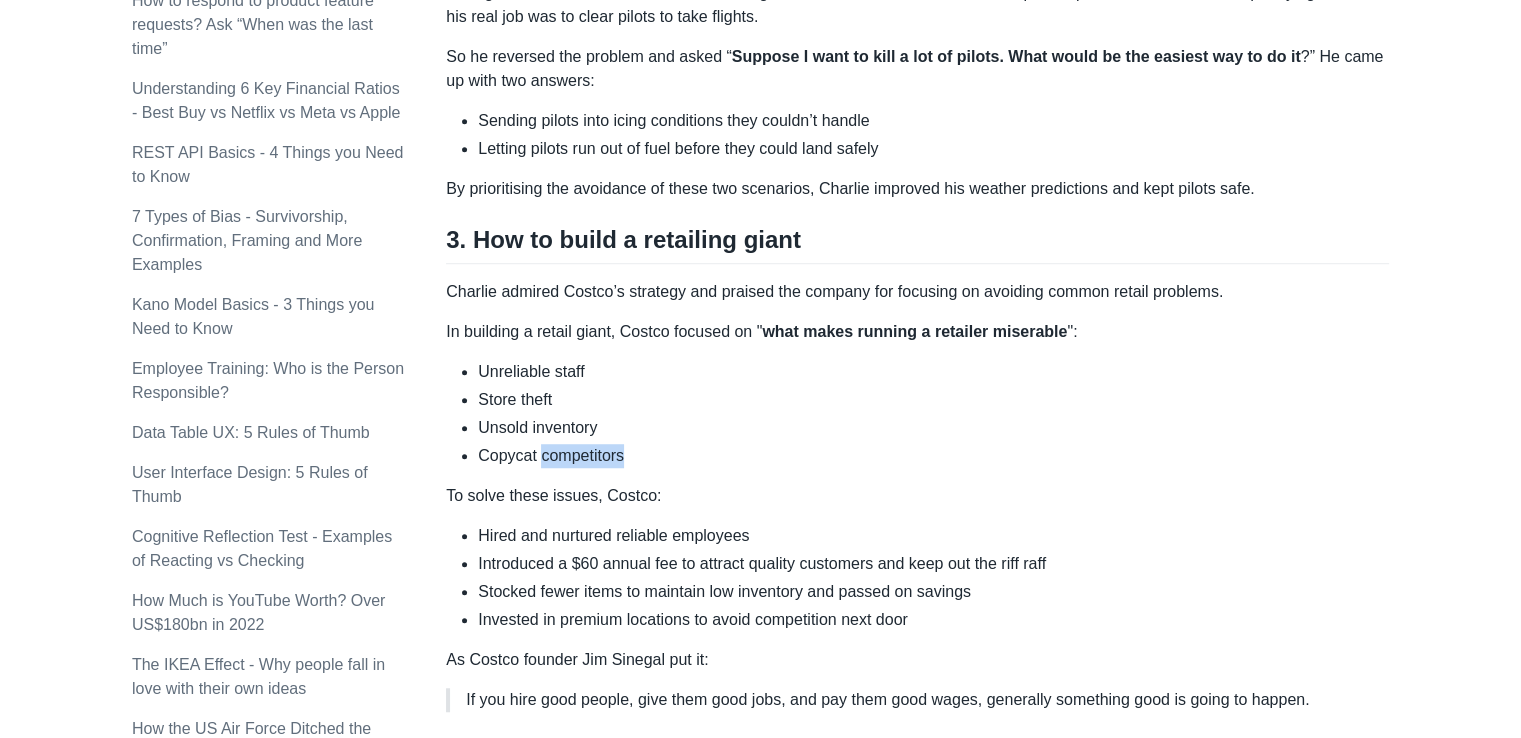 click on "Copycat competitors" at bounding box center (933, 456) 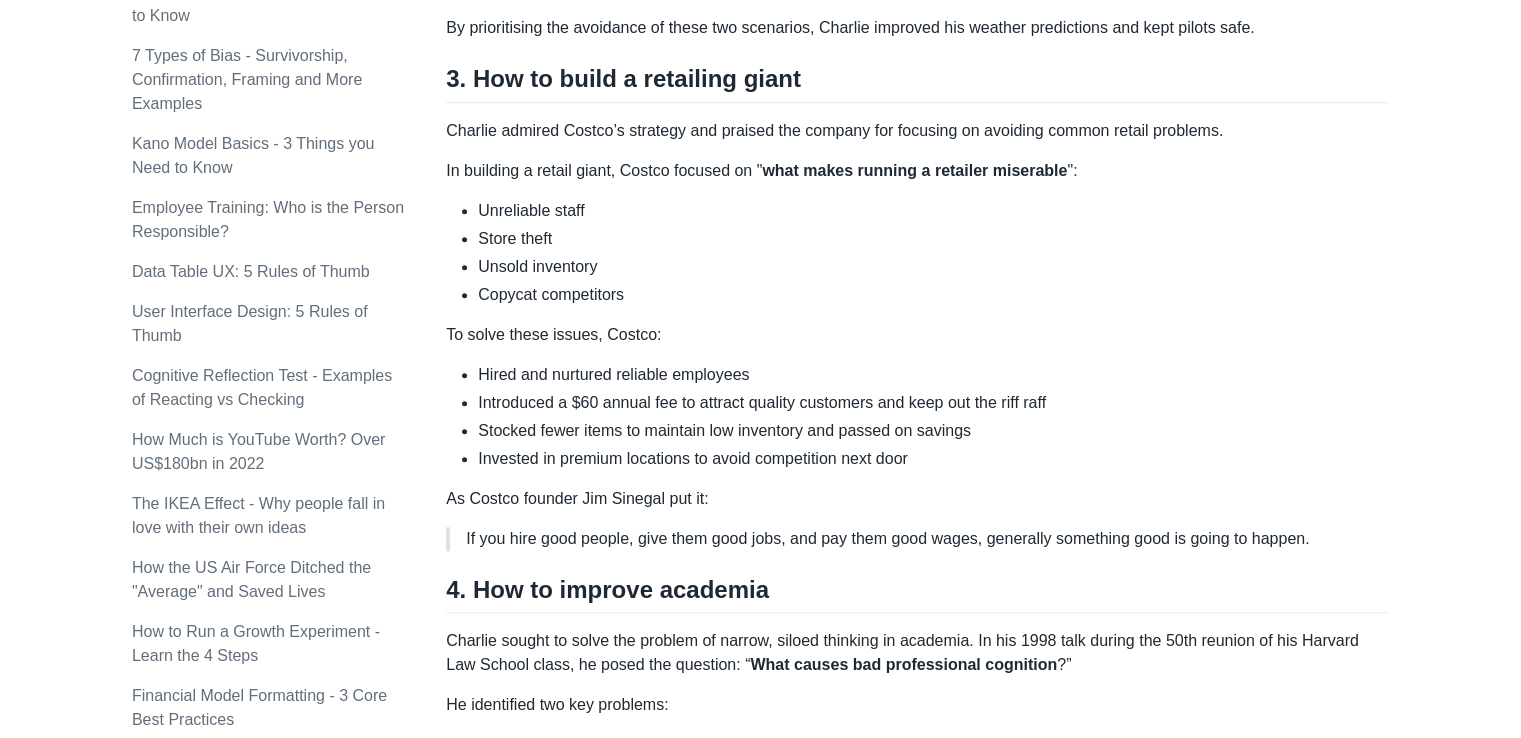 scroll, scrollTop: 1524, scrollLeft: 0, axis: vertical 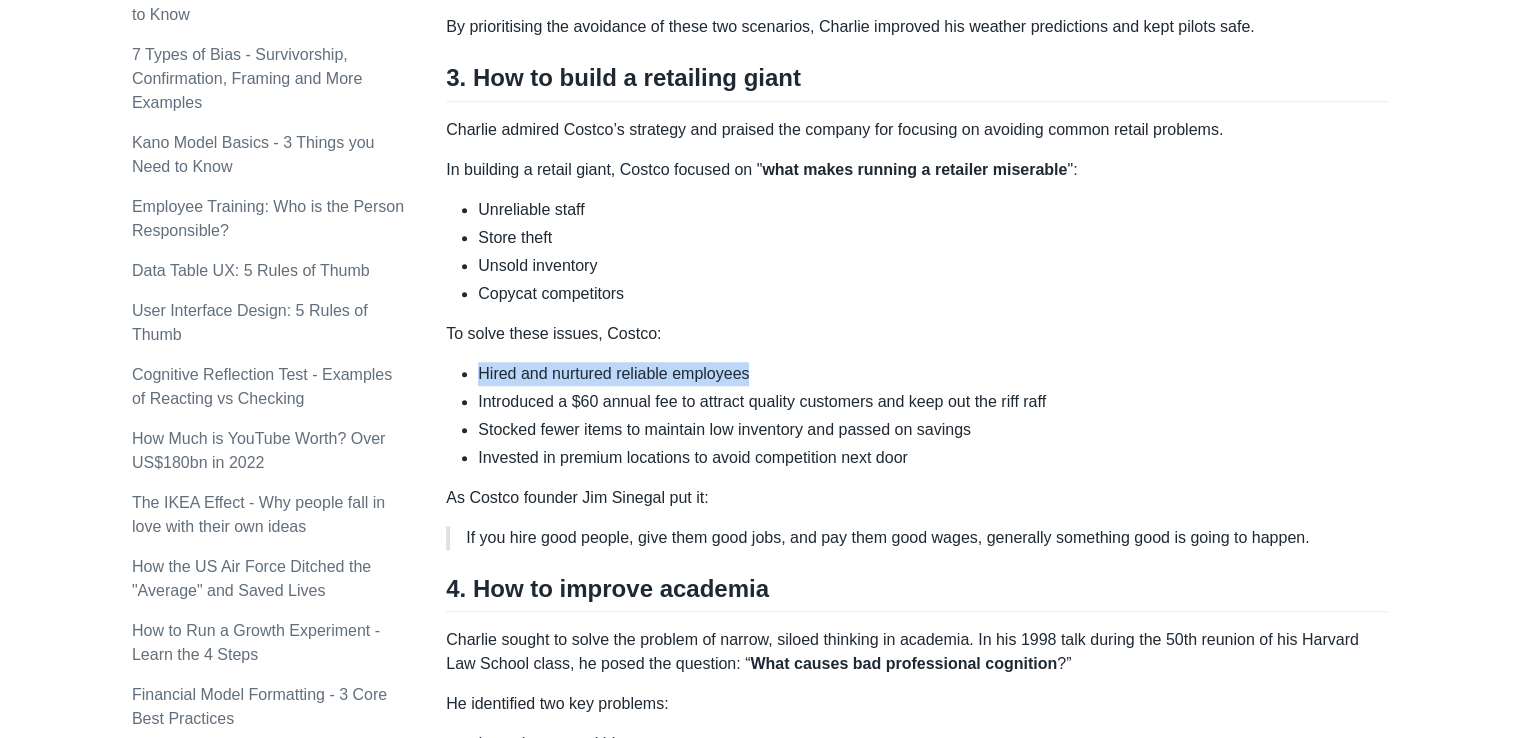 drag, startPoint x: 457, startPoint y: 360, endPoint x: 753, endPoint y: 358, distance: 296.00674 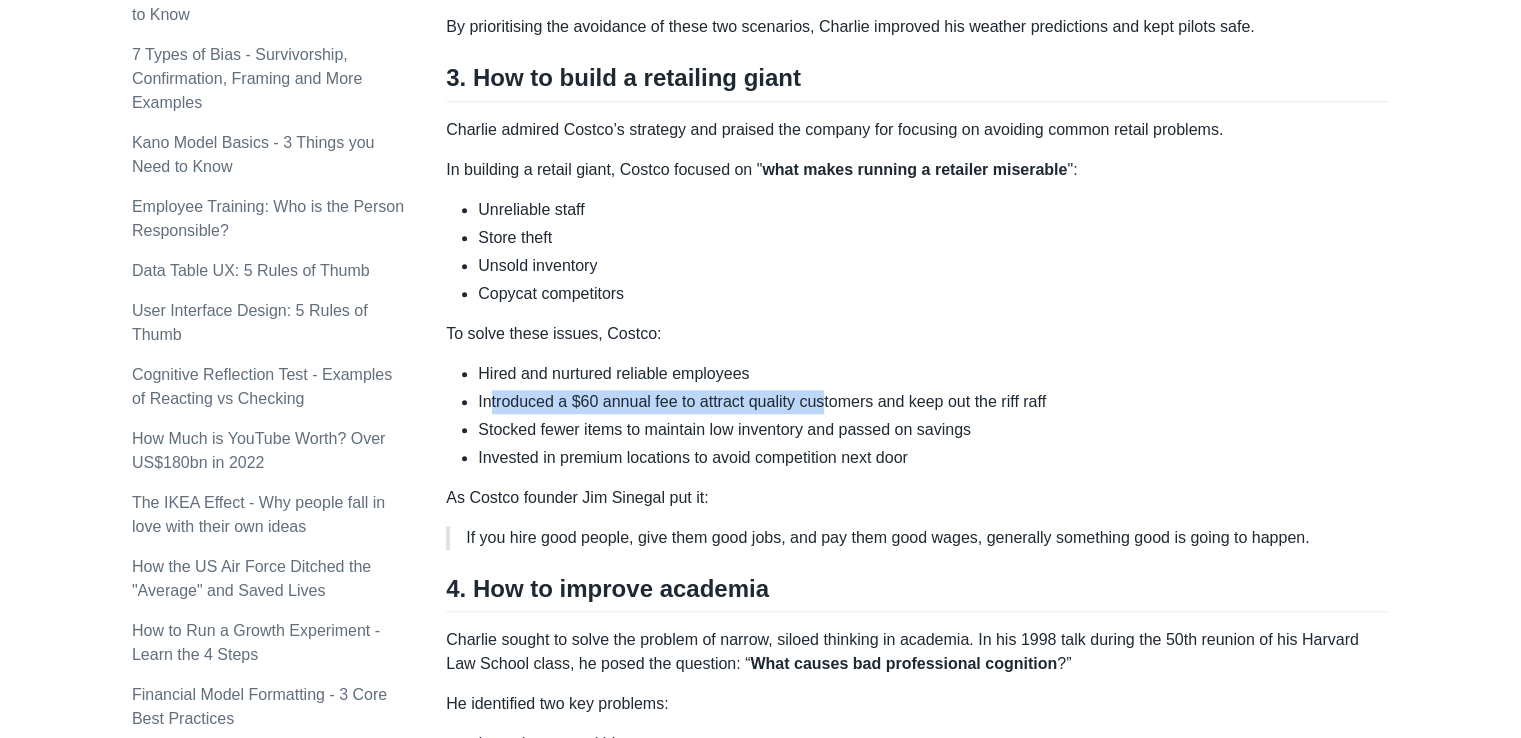 drag, startPoint x: 489, startPoint y: 397, endPoint x: 827, endPoint y: 403, distance: 338.05325 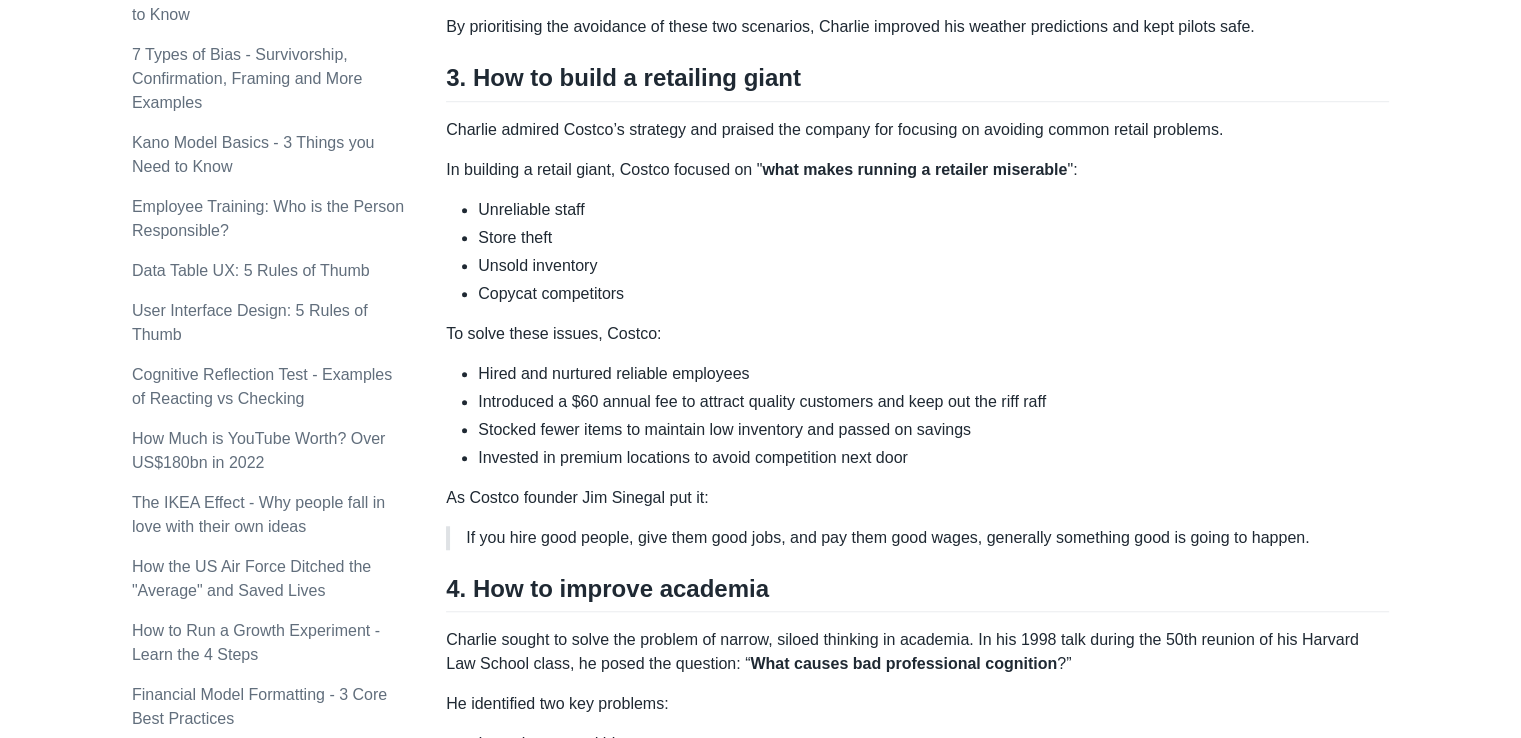 click on "Introduced a $60 annual fee to attract quality customers and keep out the riff raff" at bounding box center (933, 402) 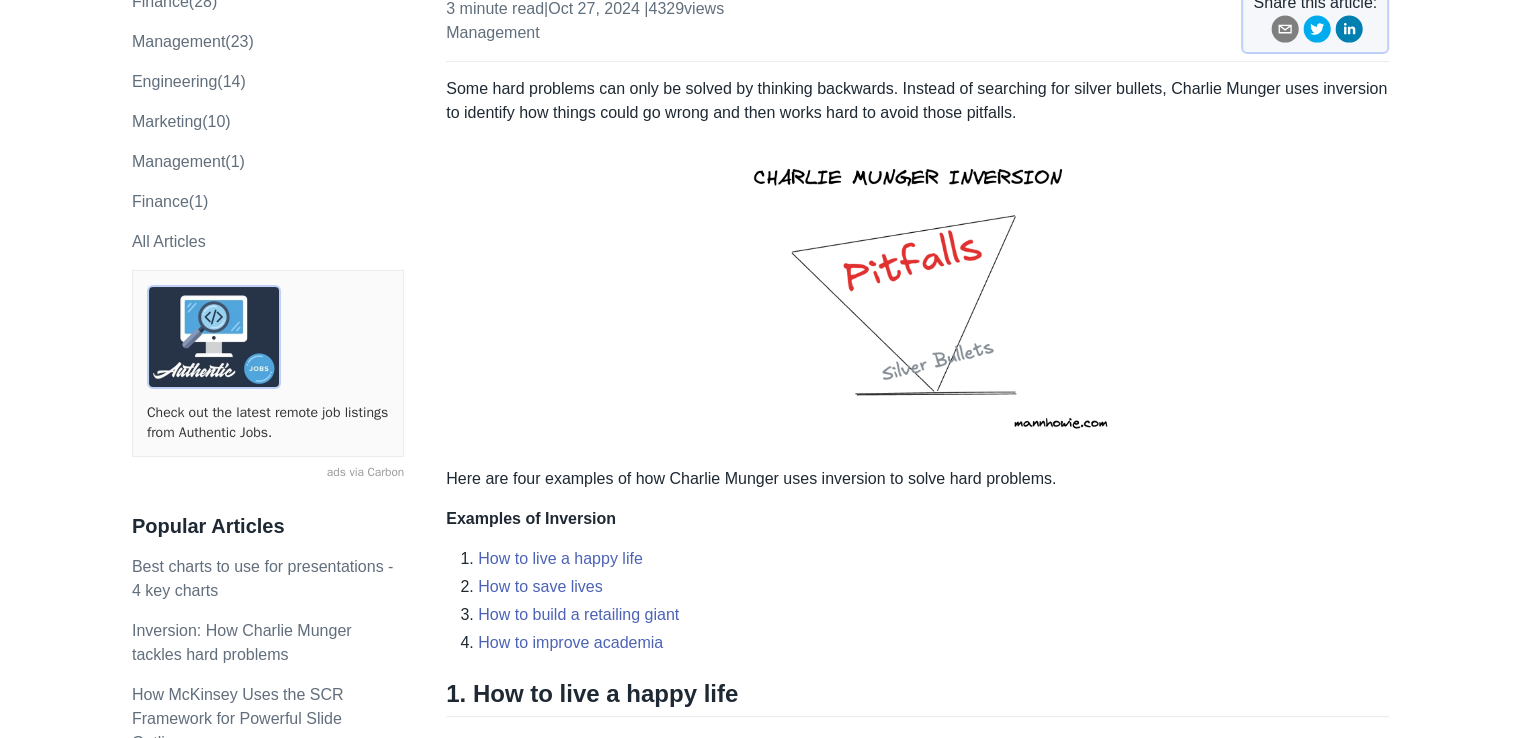 scroll, scrollTop: 212, scrollLeft: 0, axis: vertical 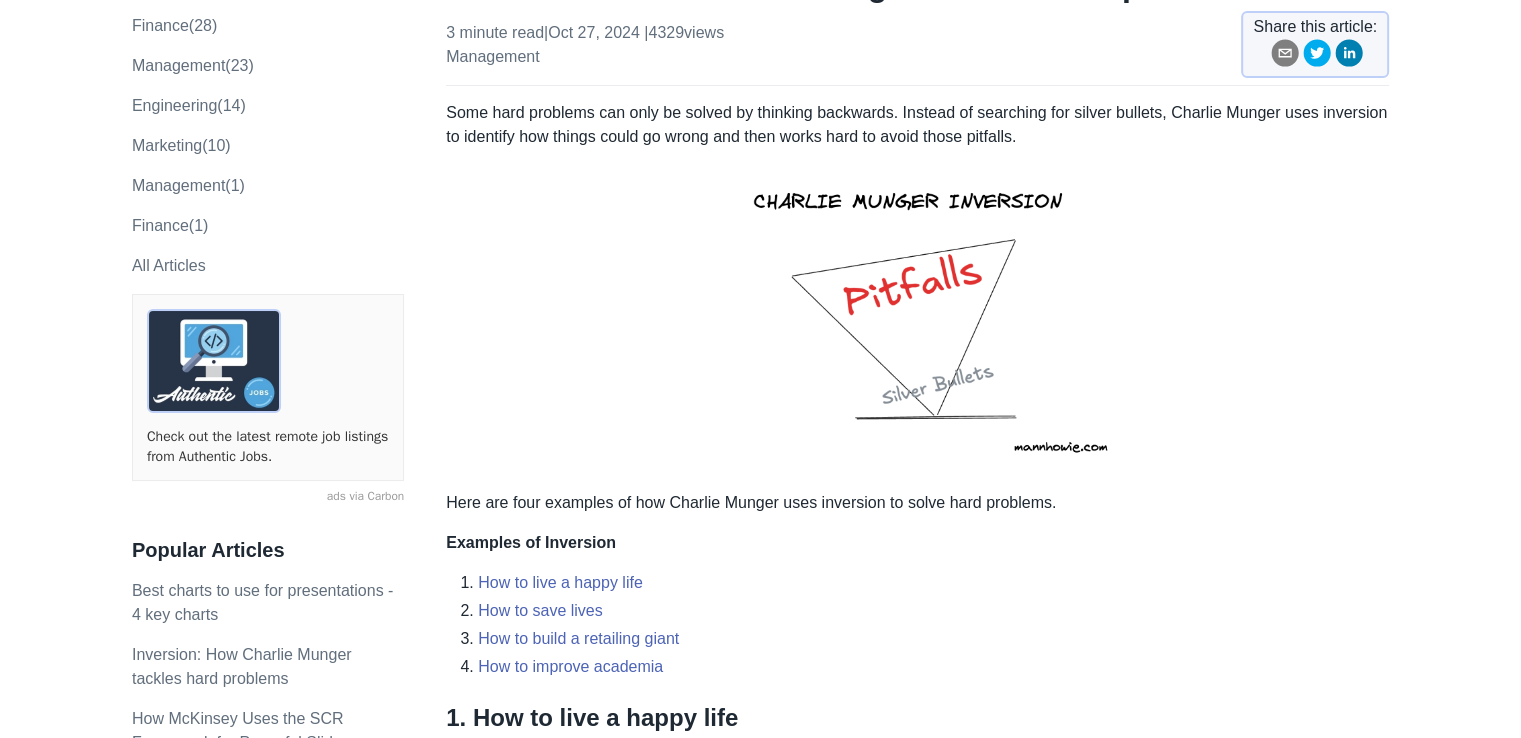 click at bounding box center [918, 320] 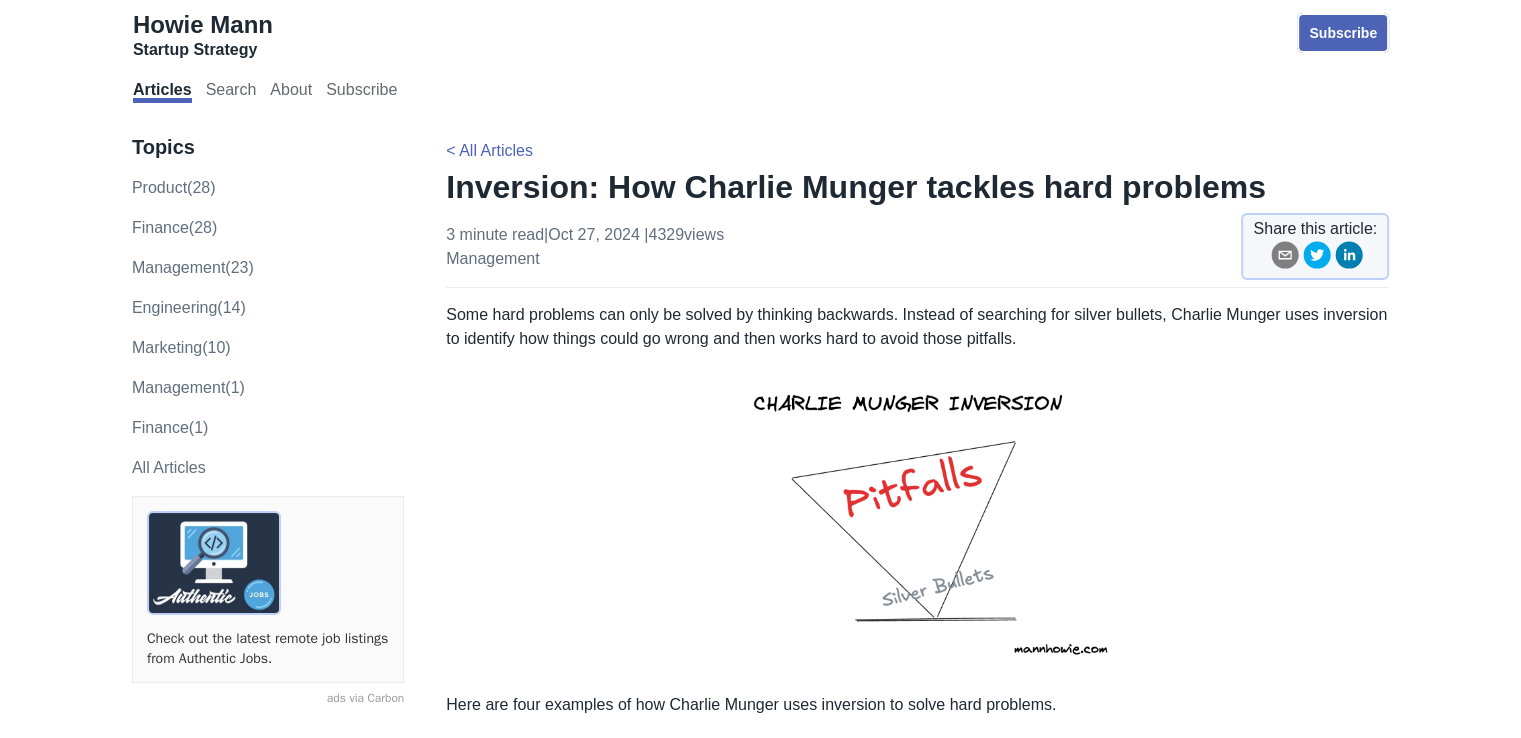 scroll, scrollTop: 0, scrollLeft: 0, axis: both 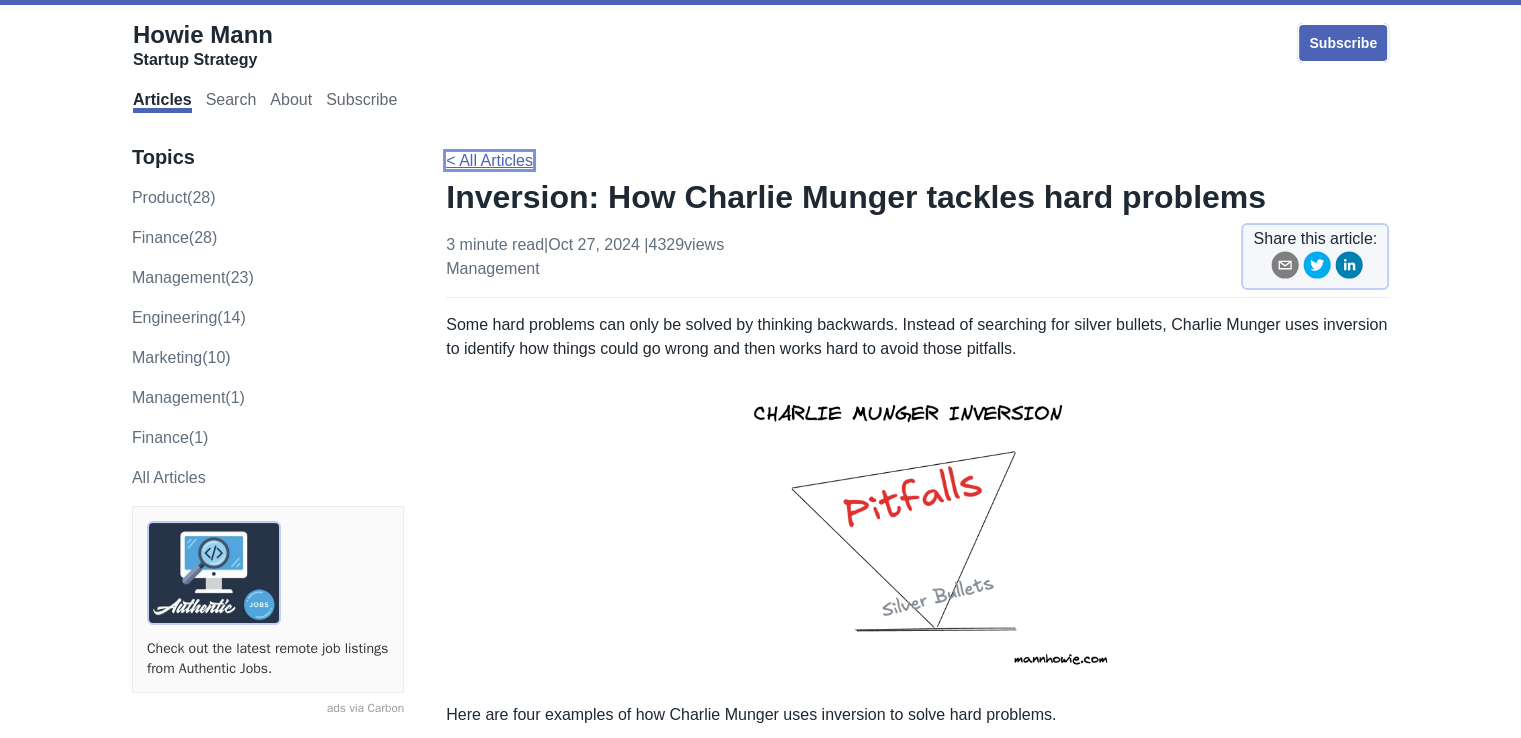 click on "< All Articles" at bounding box center (489, 160) 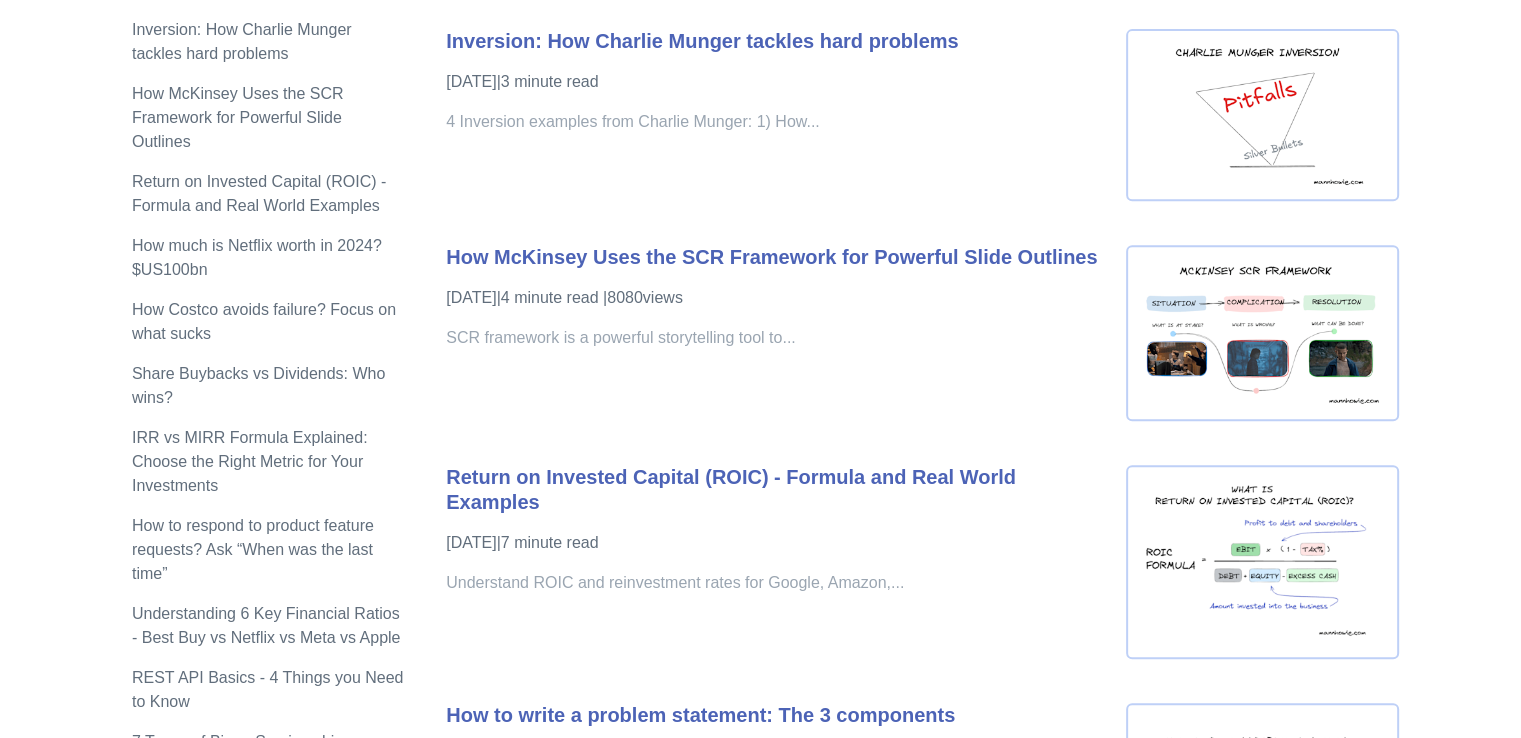 scroll, scrollTop: 876, scrollLeft: 0, axis: vertical 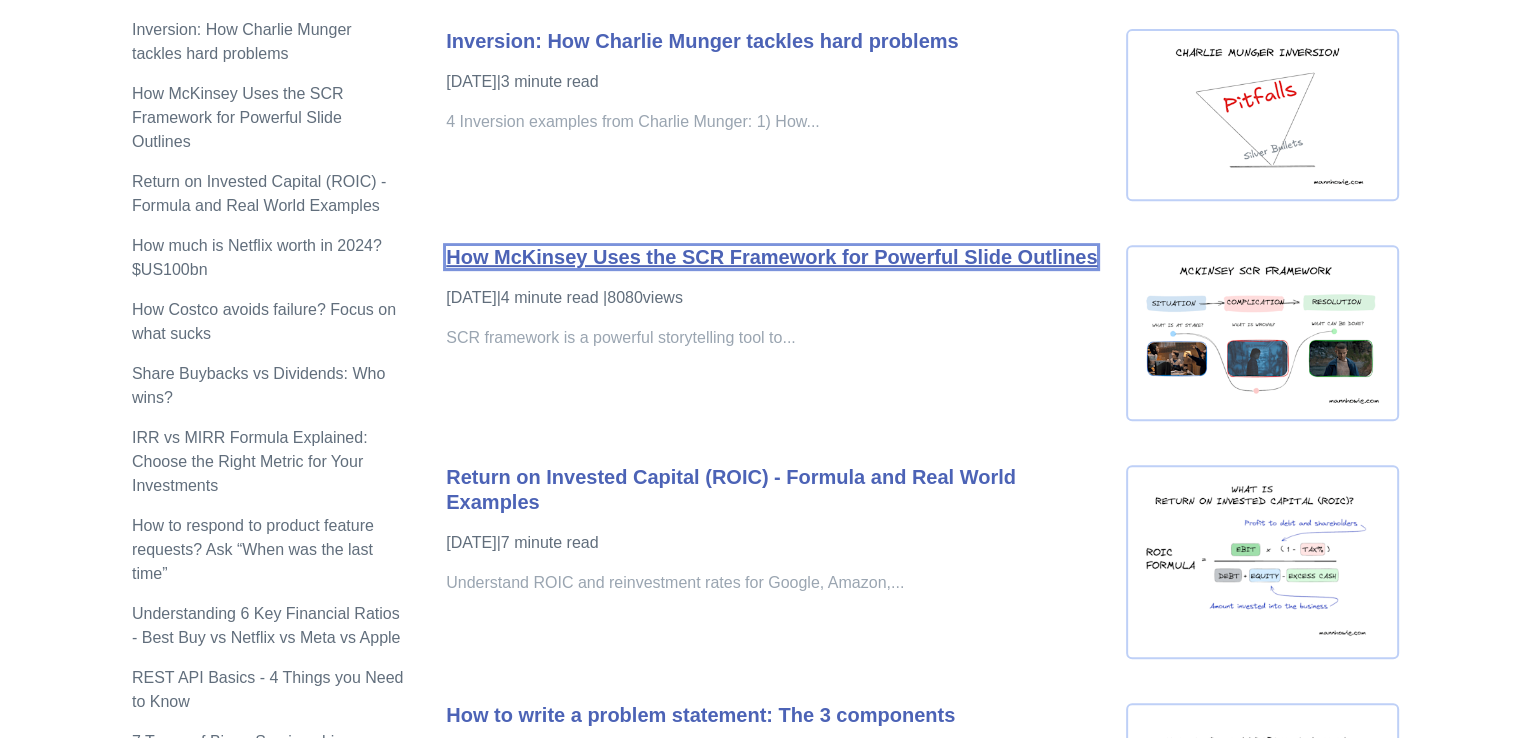 click on "How McKinsey Uses the SCR Framework for Powerful Slide Outlines" at bounding box center (771, 257) 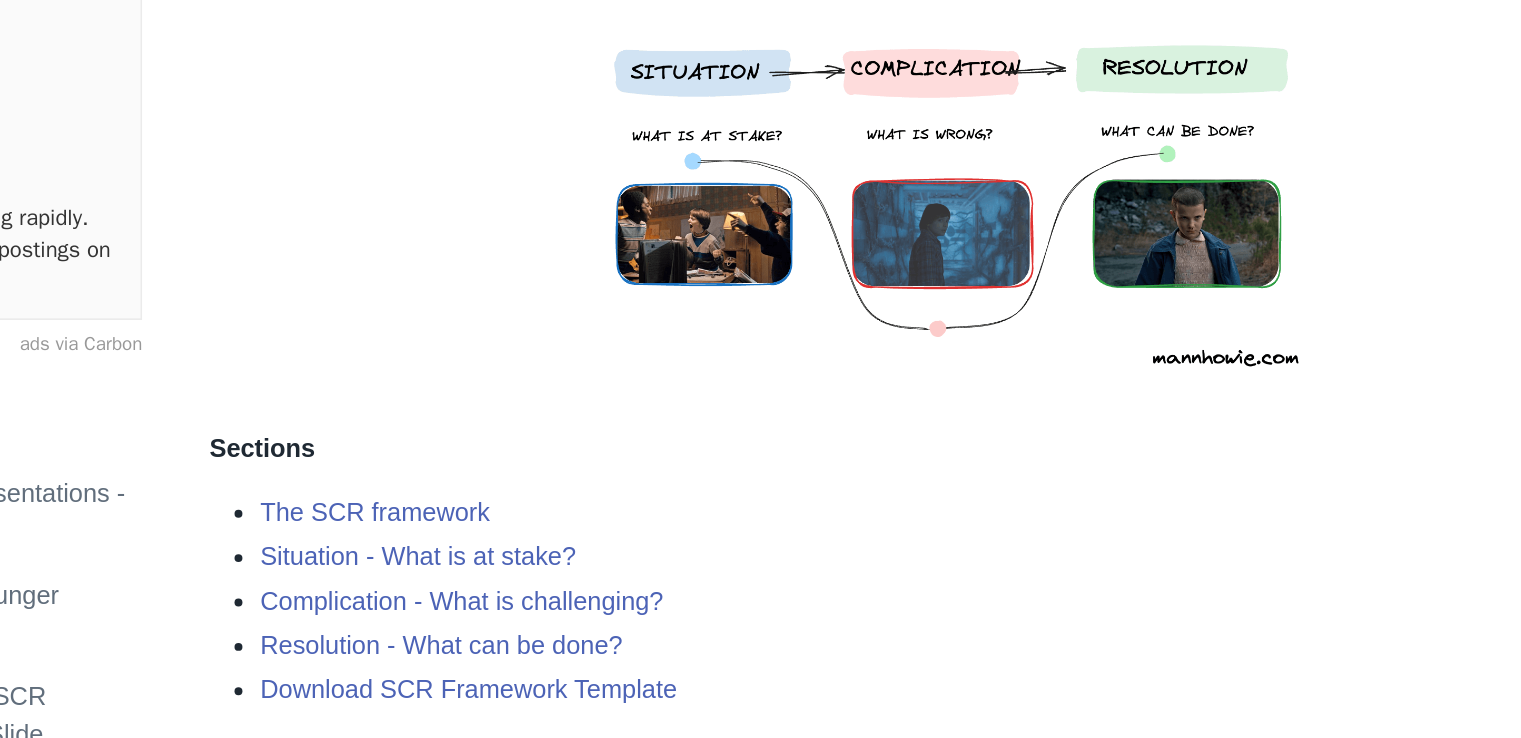 scroll, scrollTop: 444, scrollLeft: 0, axis: vertical 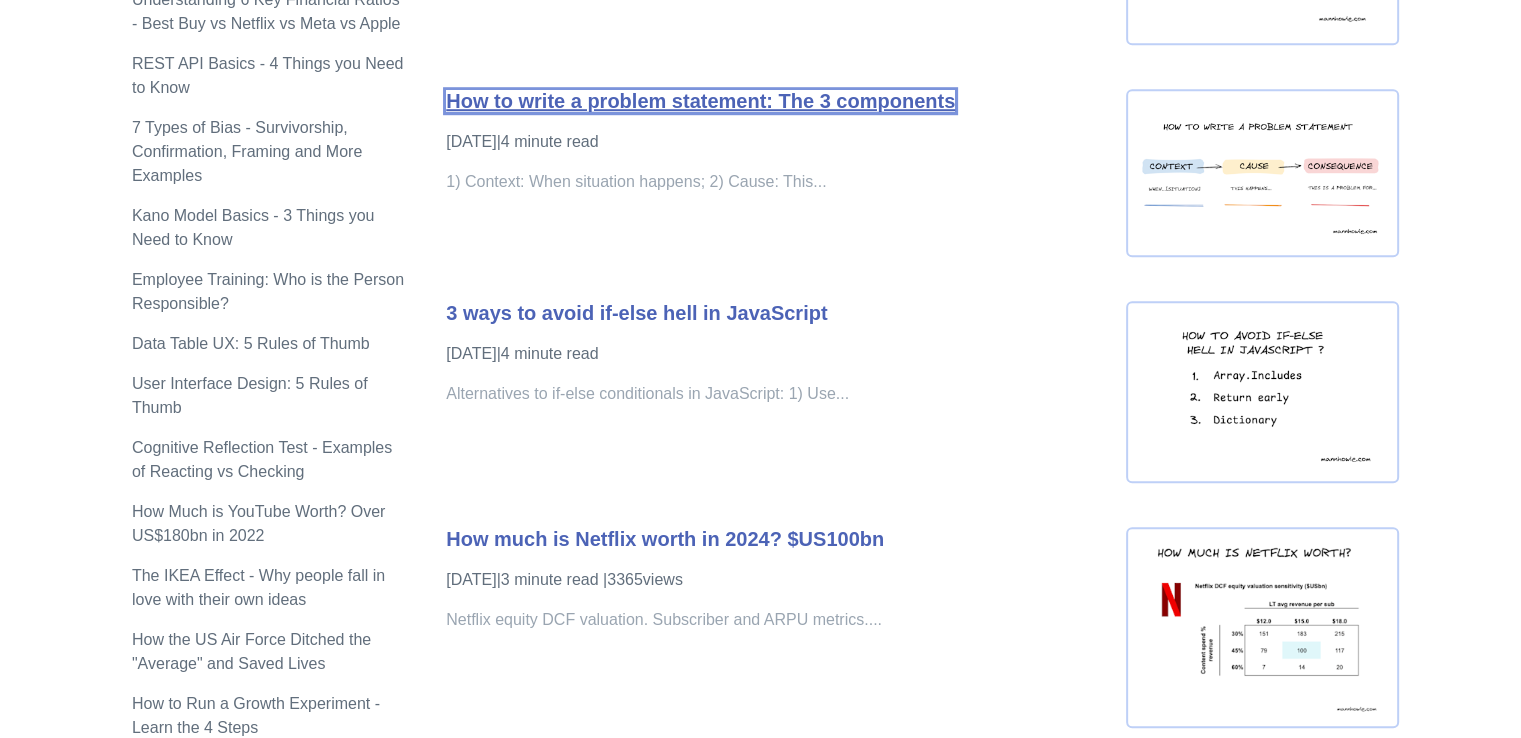 click on "How to write a problem statement: The 3 components" at bounding box center [700, 101] 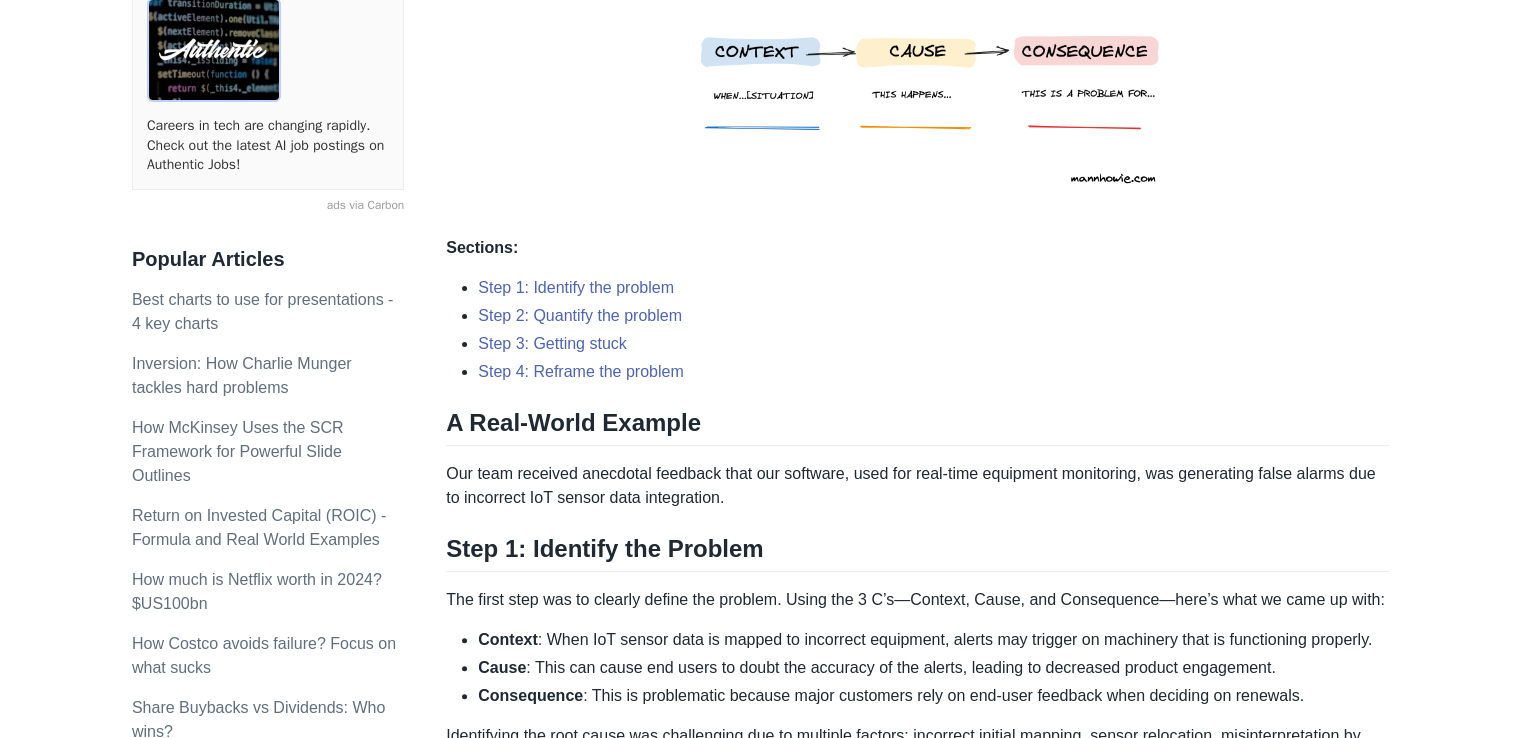 scroll, scrollTop: 612, scrollLeft: 0, axis: vertical 